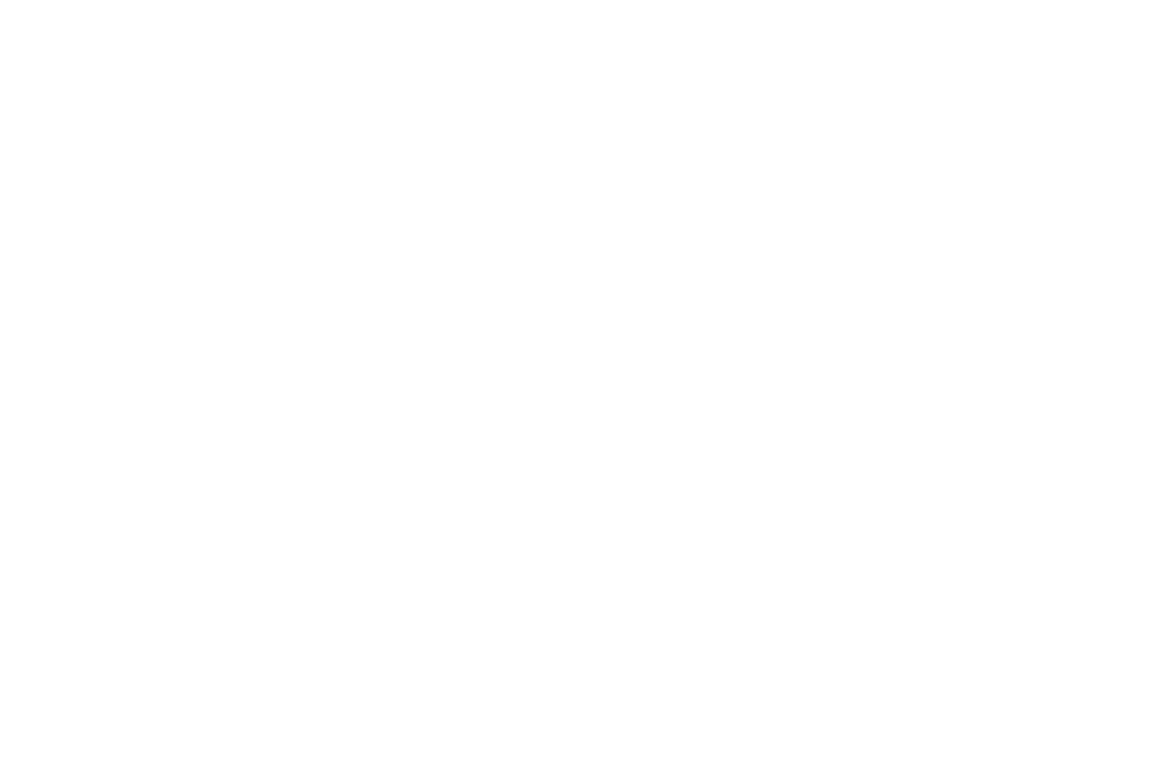 scroll, scrollTop: 0, scrollLeft: 0, axis: both 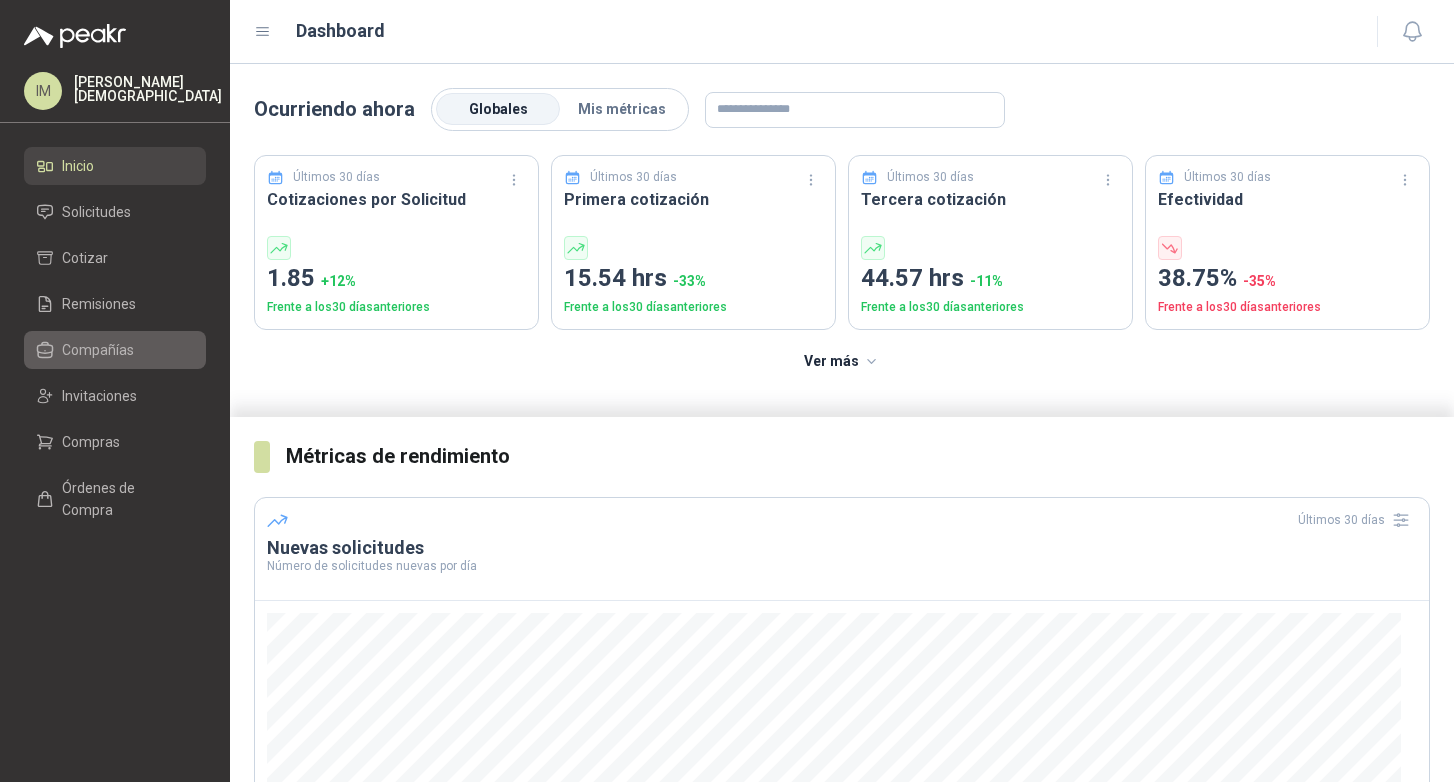 click on "Compañías" at bounding box center (98, 350) 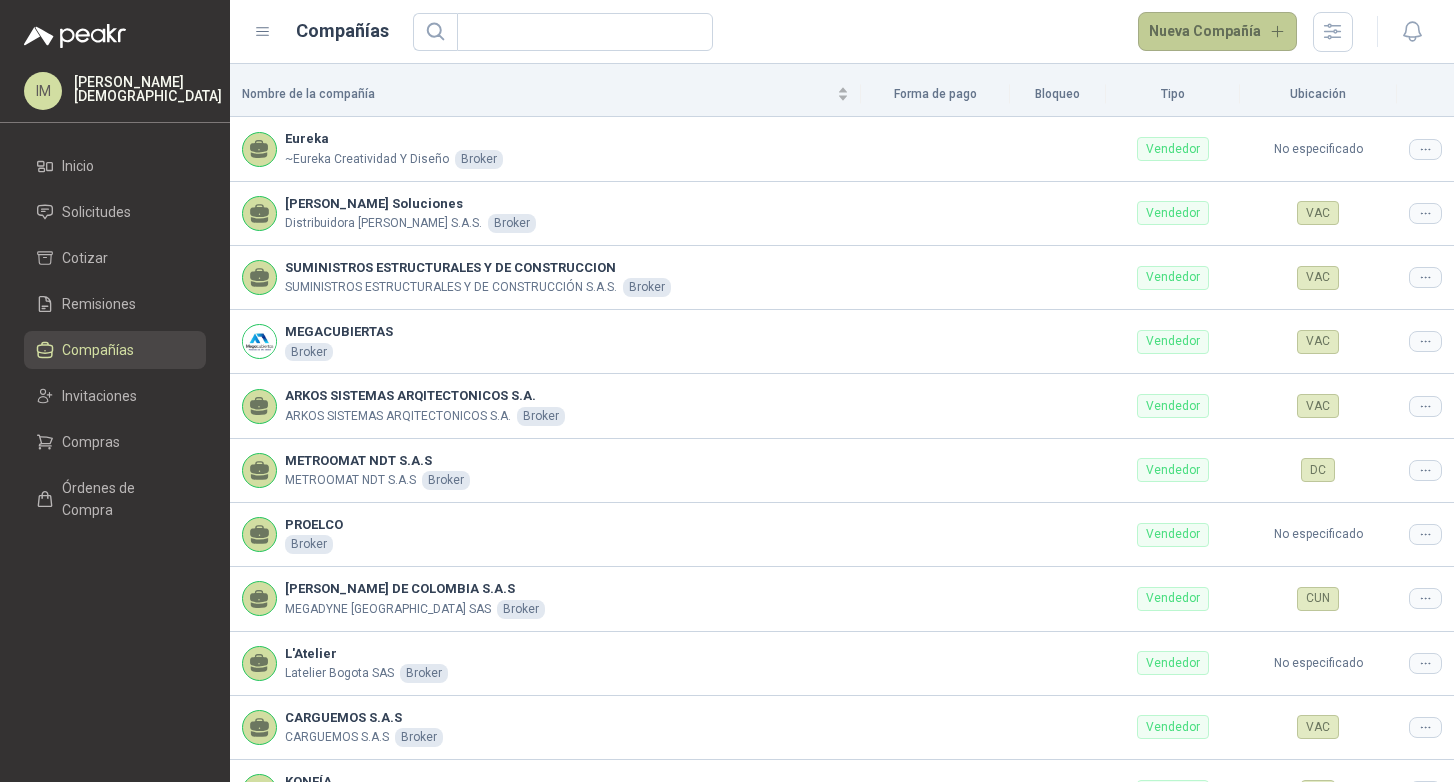 click on "Nueva Compañía" at bounding box center [1218, 32] 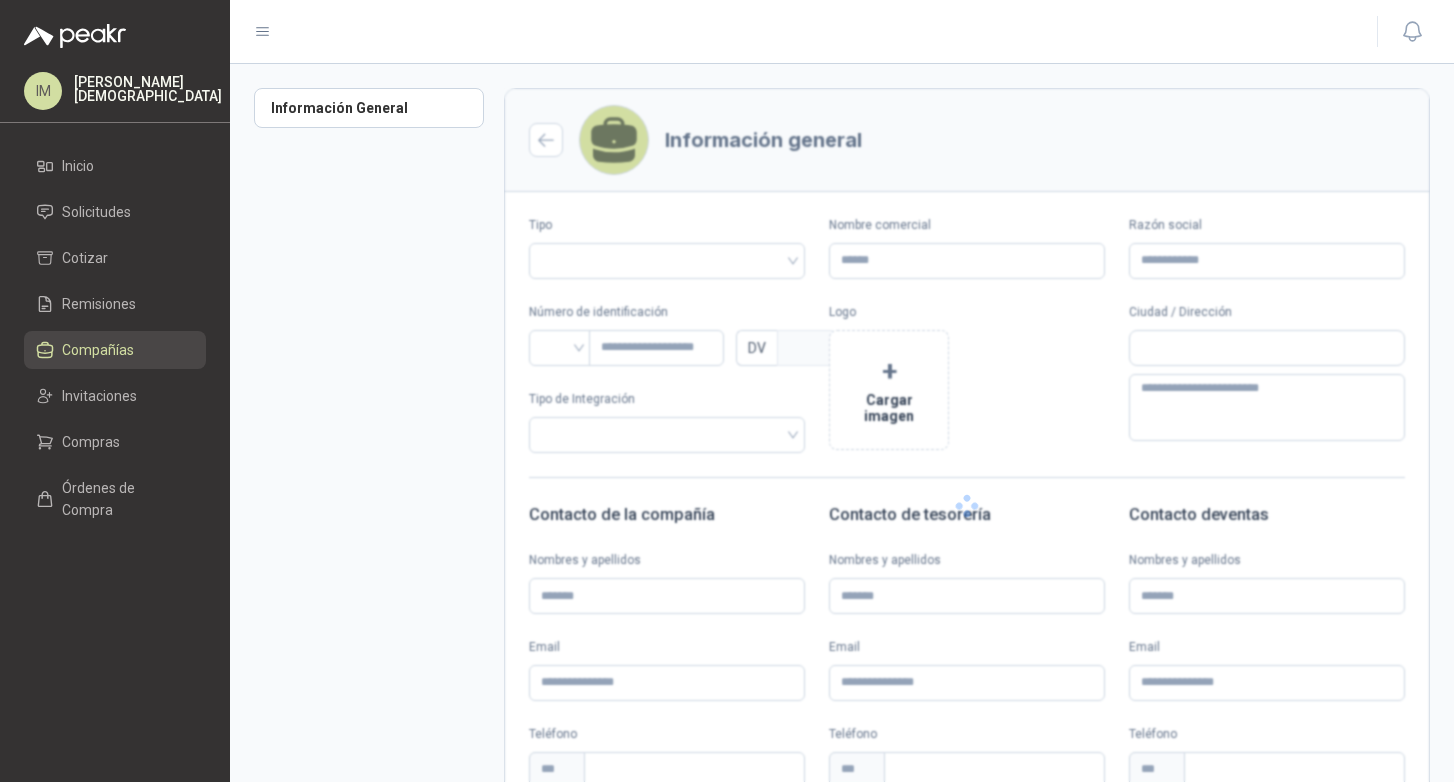 type 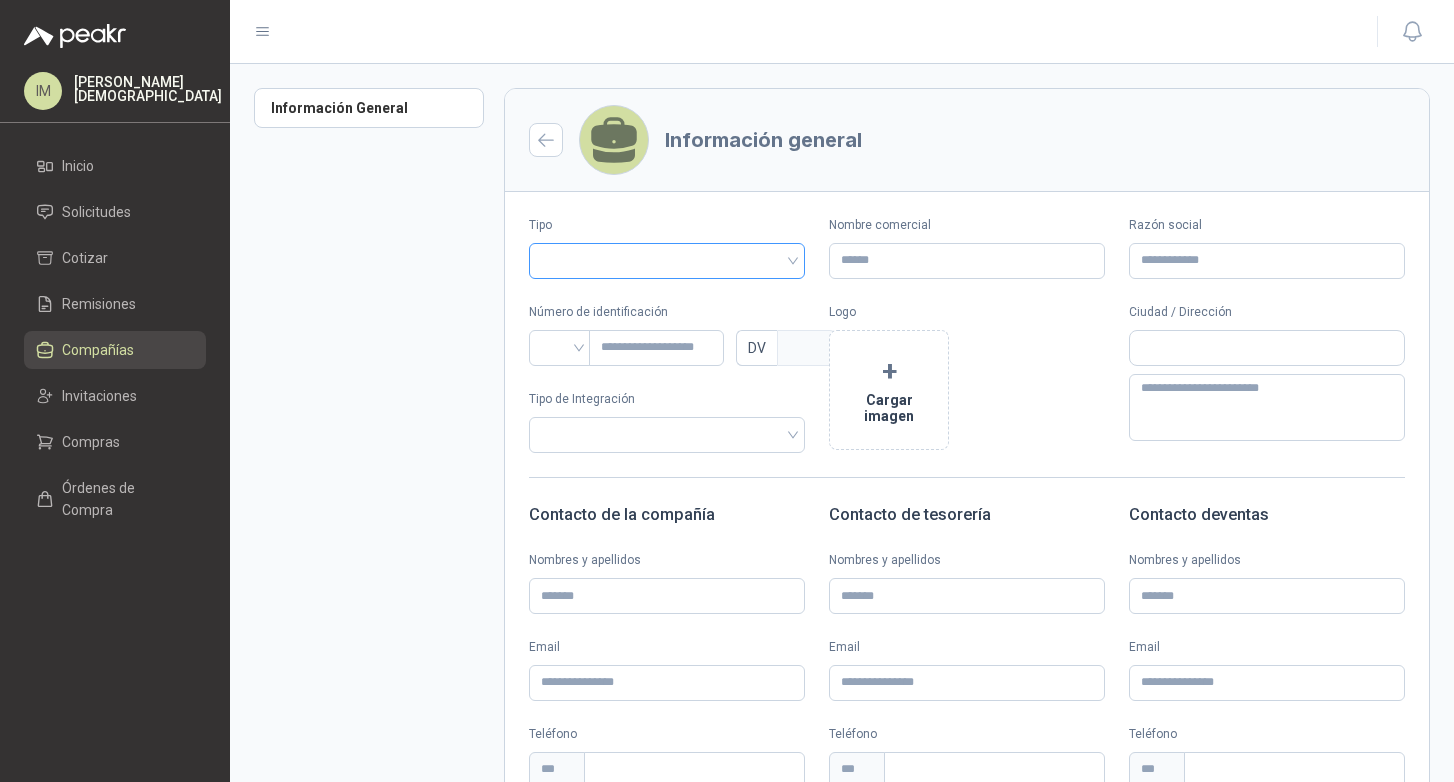 click at bounding box center [667, 259] 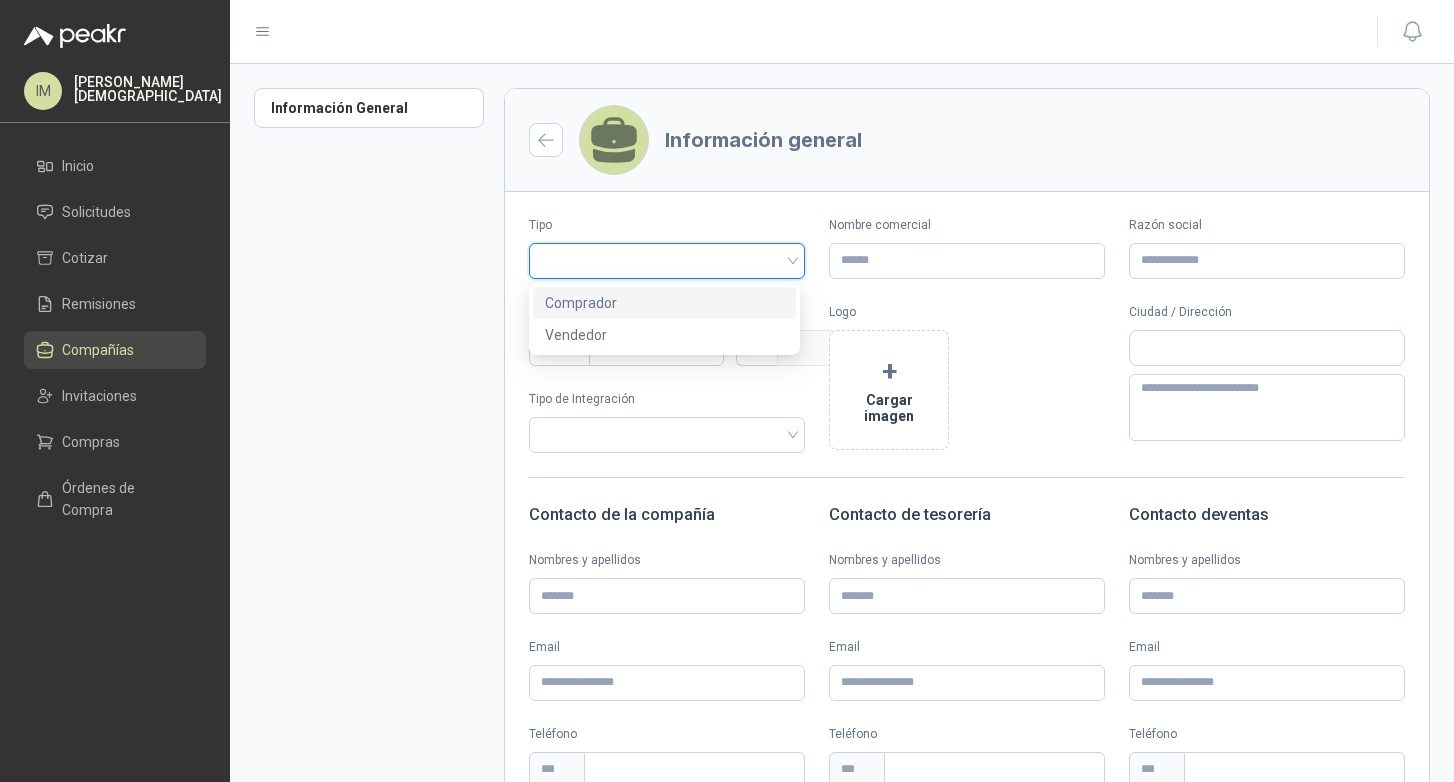 click on "Comprador" at bounding box center (664, 303) 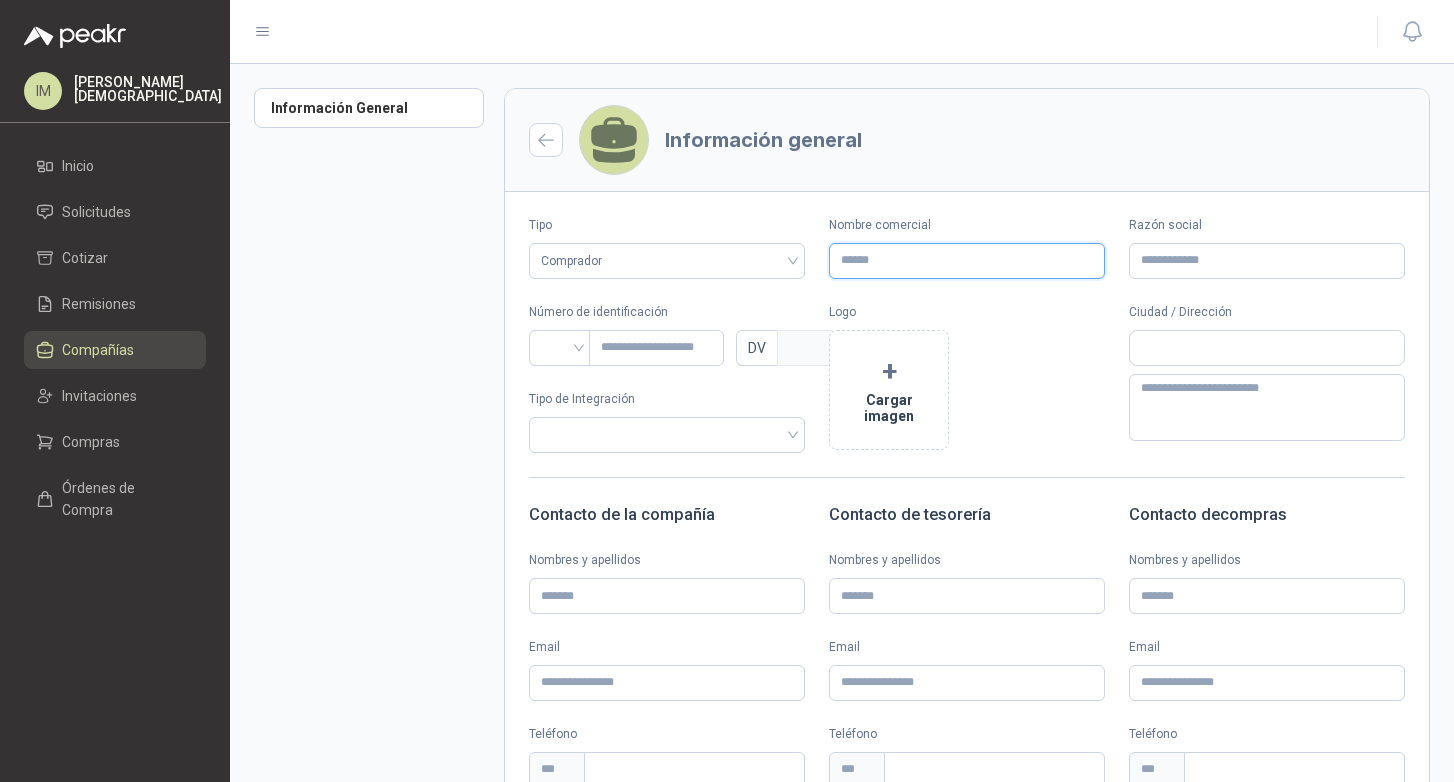 click on "Nombre comercial" at bounding box center [967, 261] 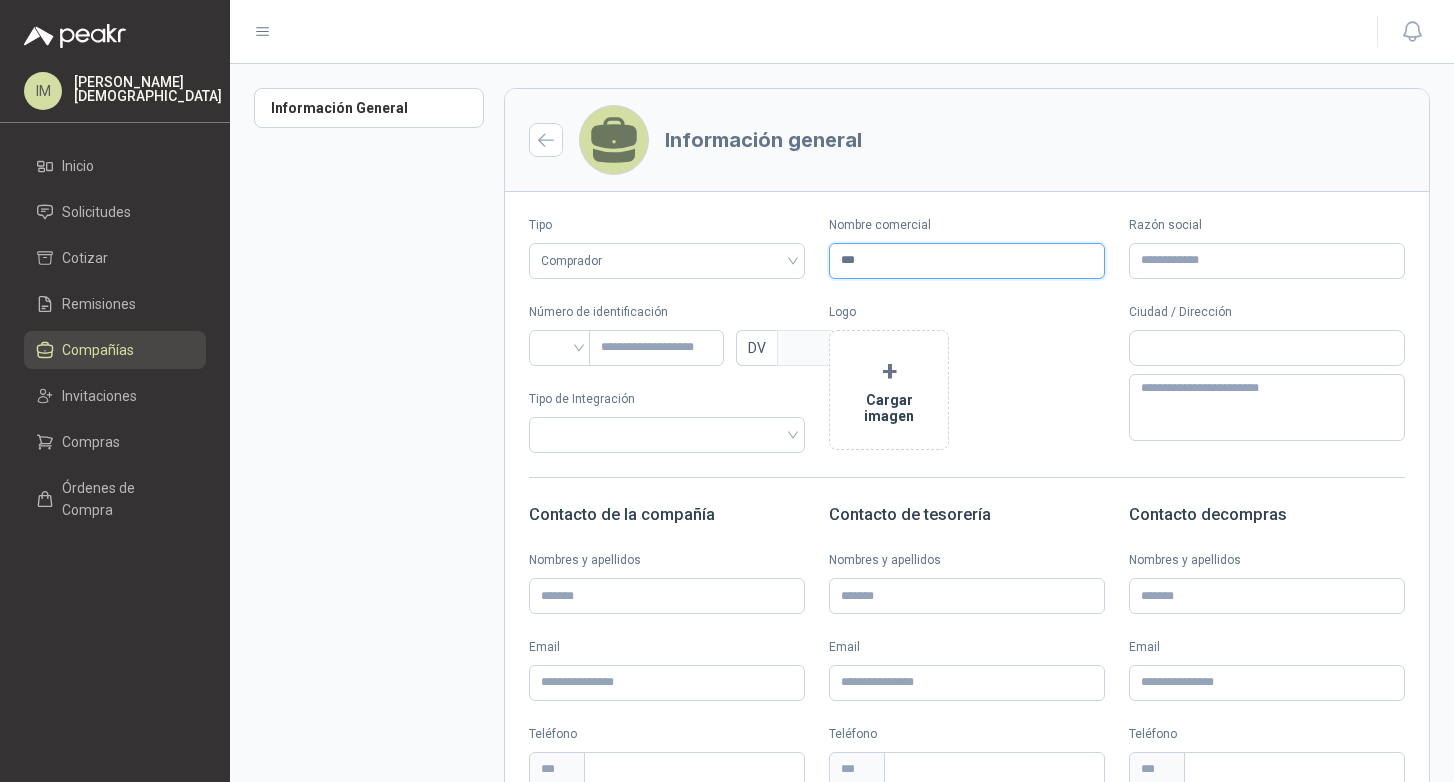 click on "***" at bounding box center [967, 261] 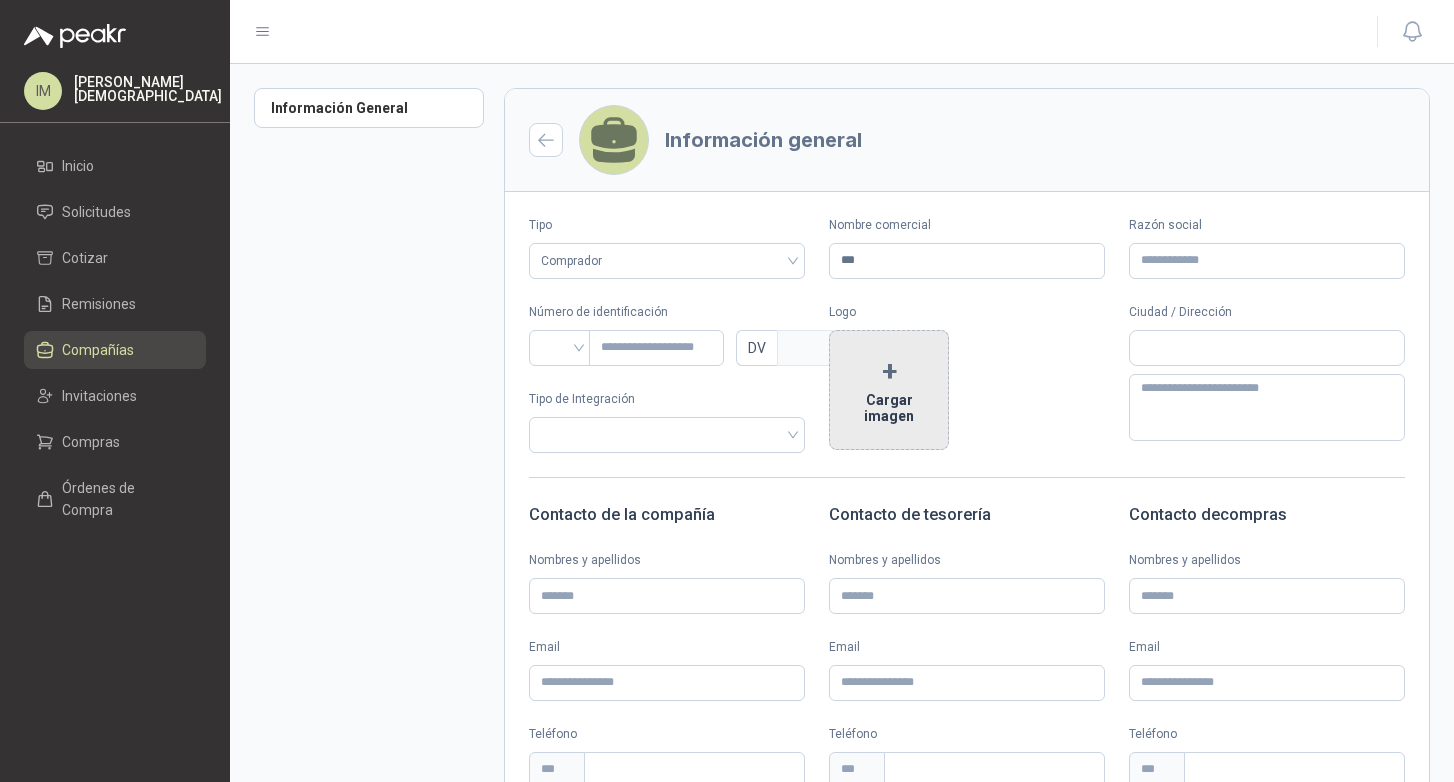 click on "+  Cargar imagen" at bounding box center (889, 390) 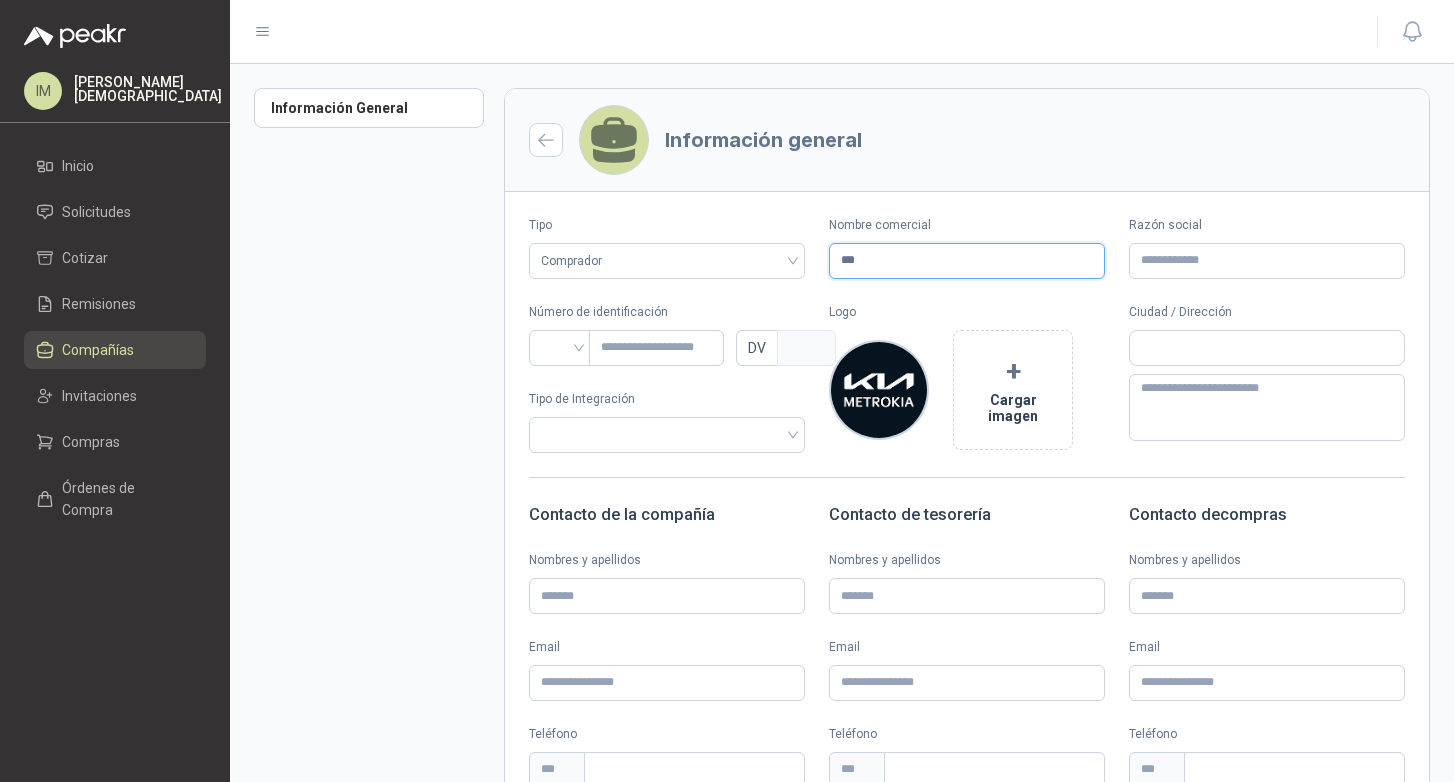click on "***" at bounding box center [967, 261] 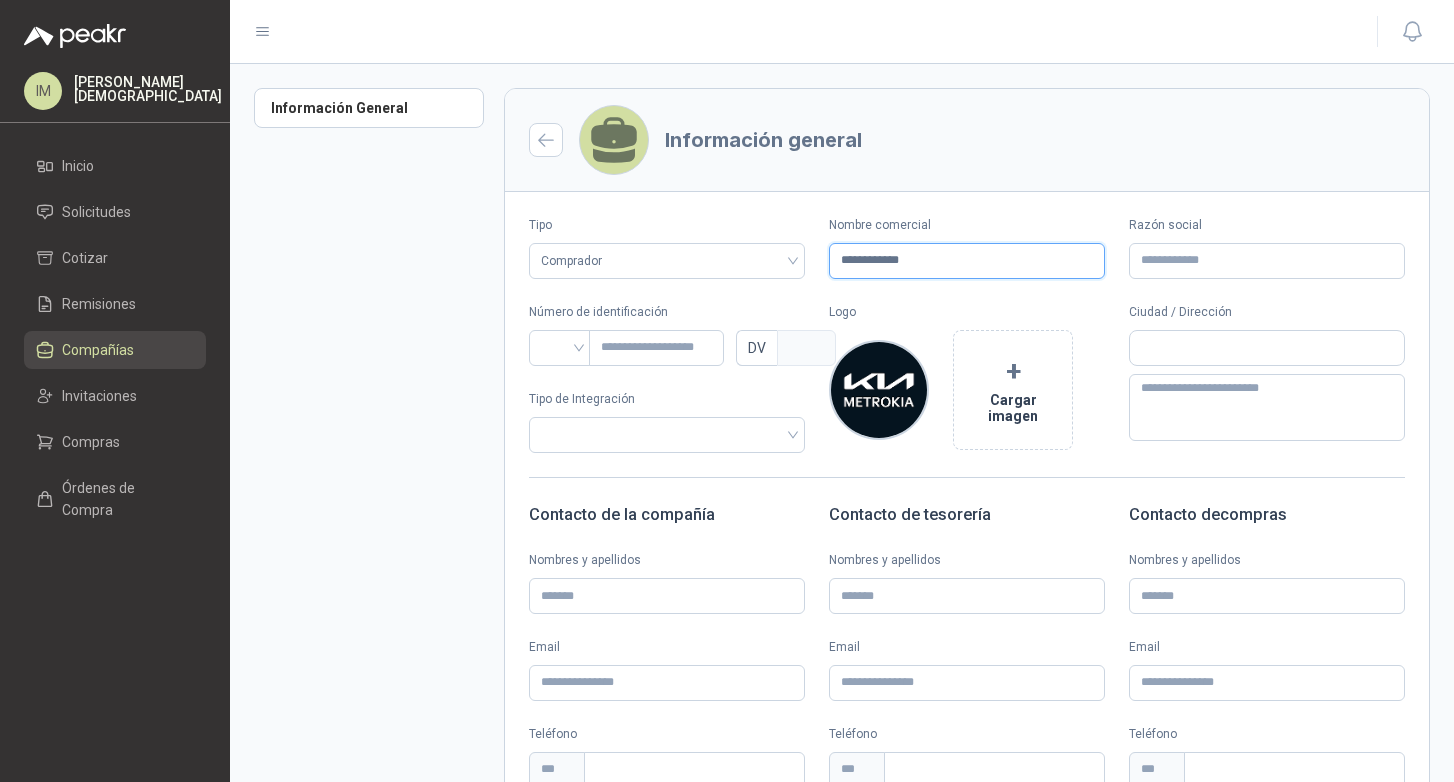 click on "**********" at bounding box center [967, 261] 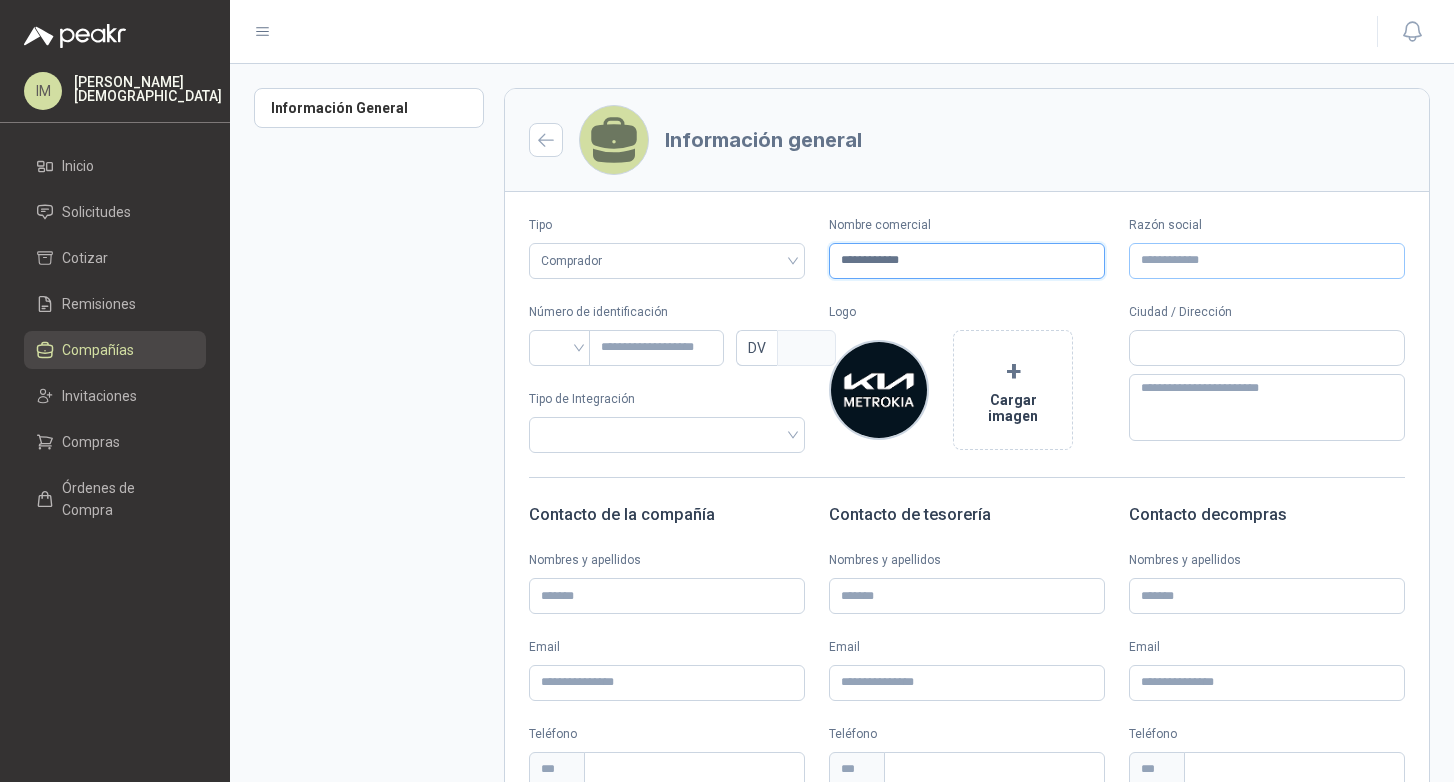 type on "**********" 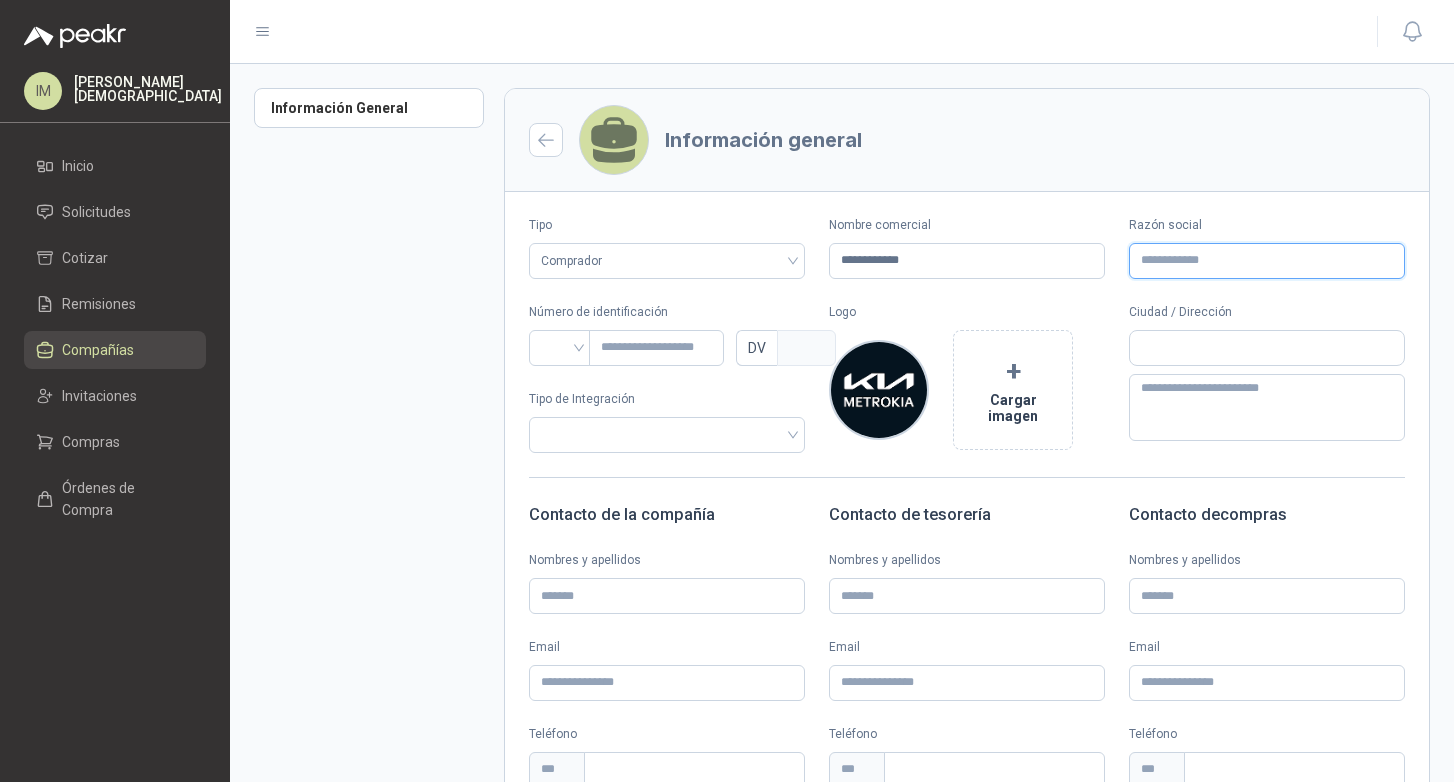 click on "Razón social" at bounding box center [1267, 261] 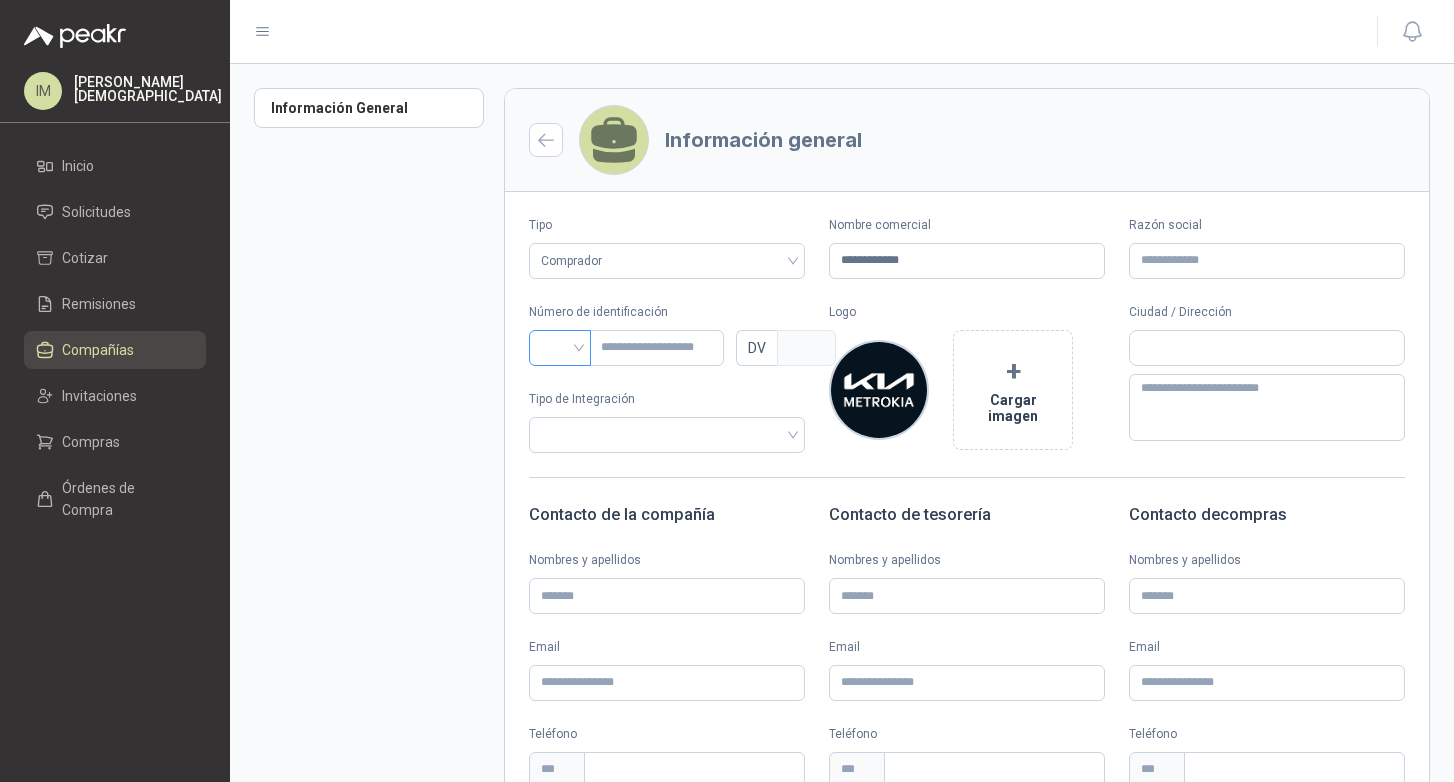 click at bounding box center [560, 346] 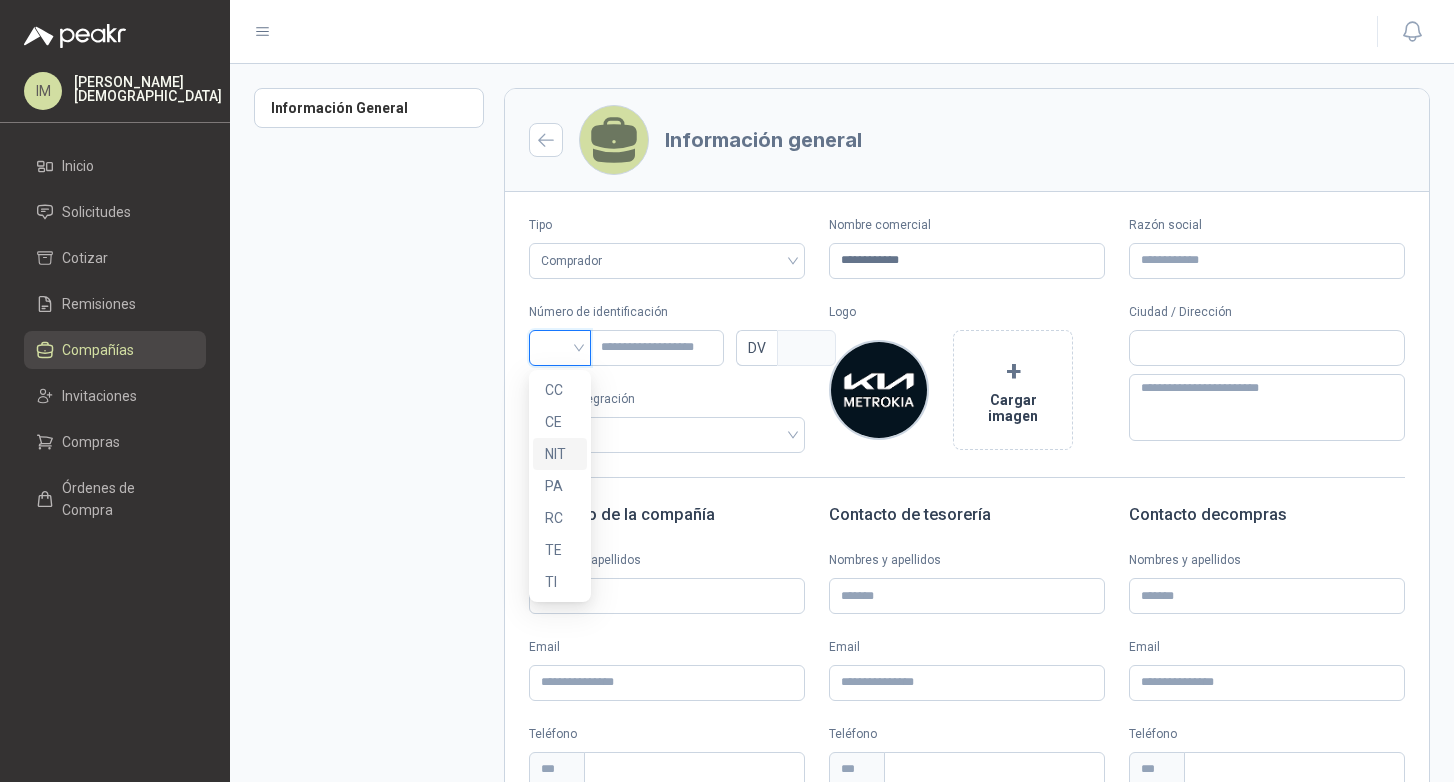 click on "NIT" at bounding box center (560, 454) 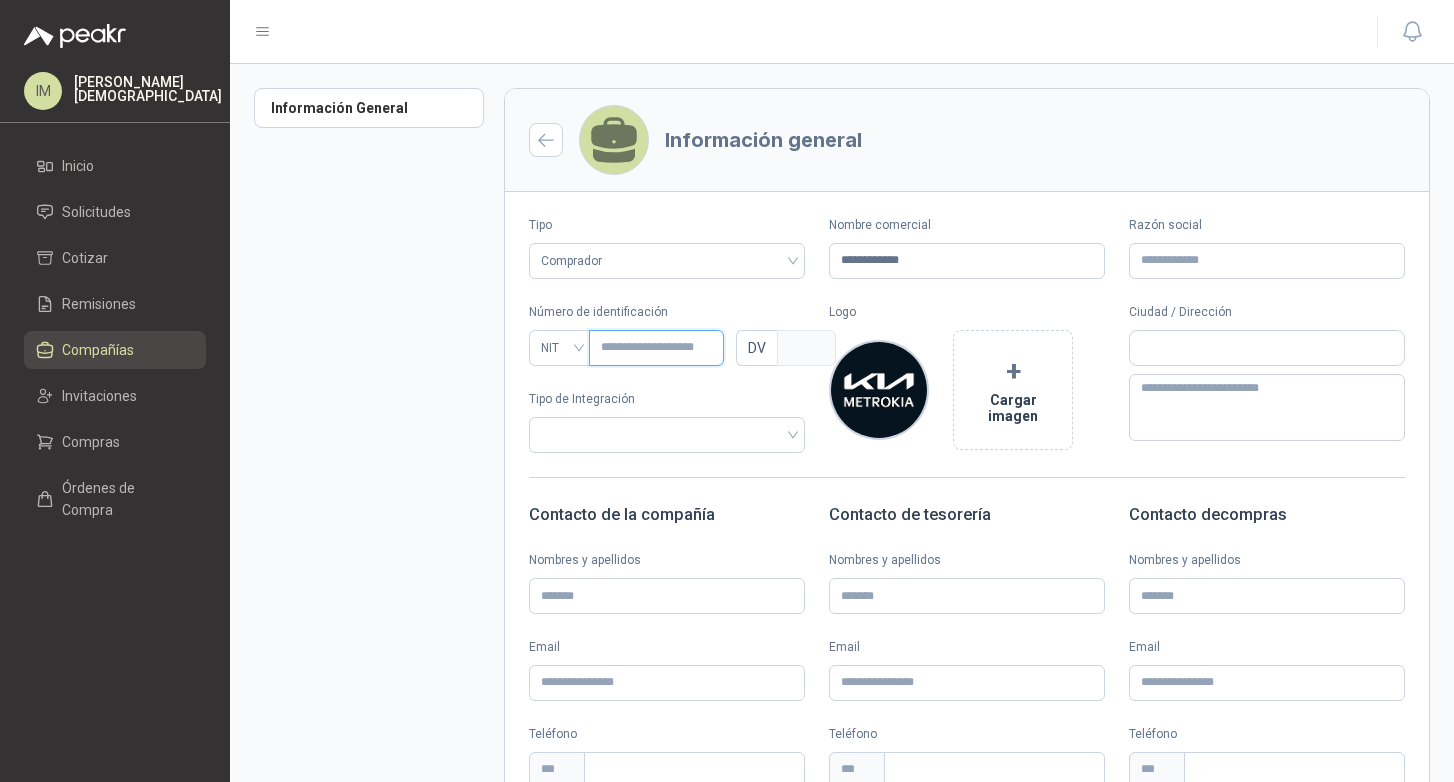 click at bounding box center (656, 348) 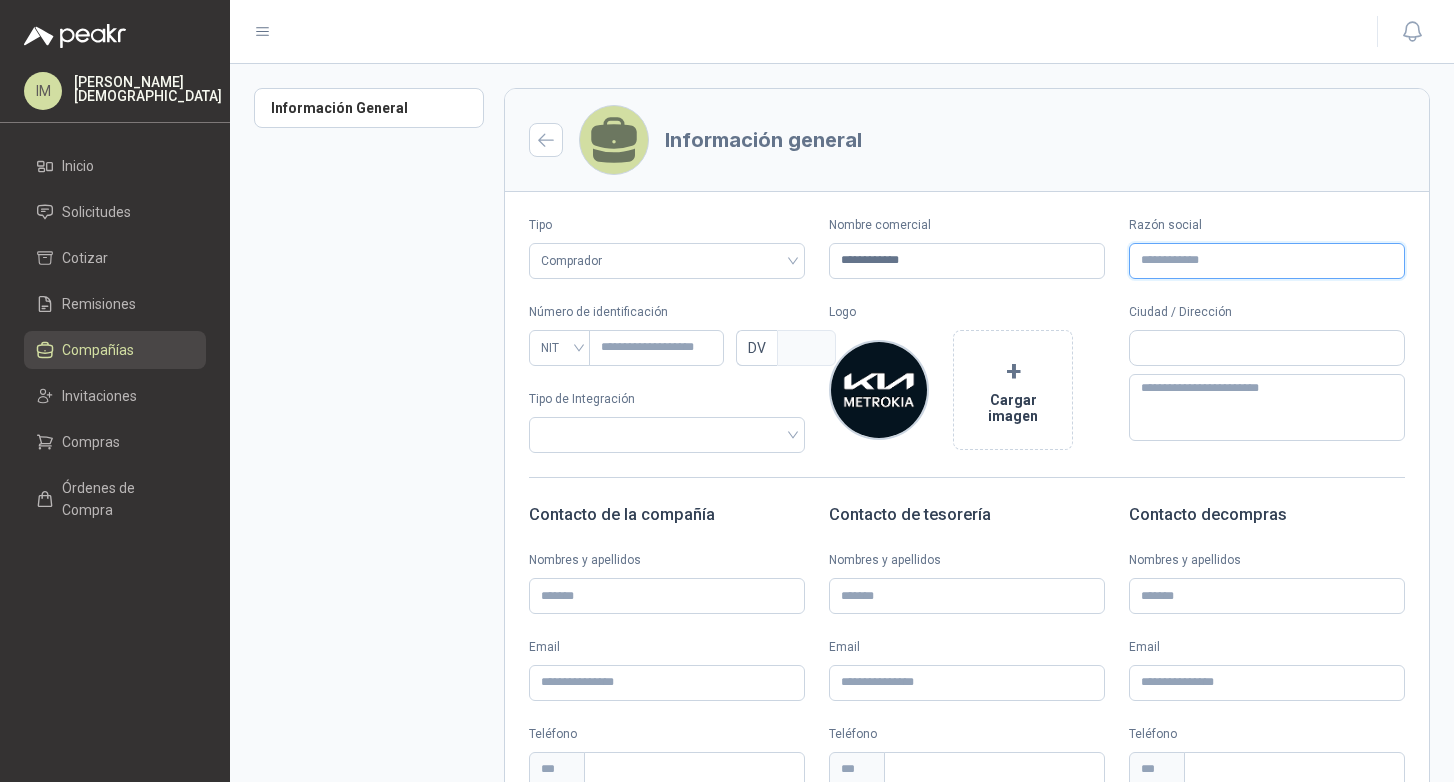 click on "Razón social" at bounding box center (1267, 261) 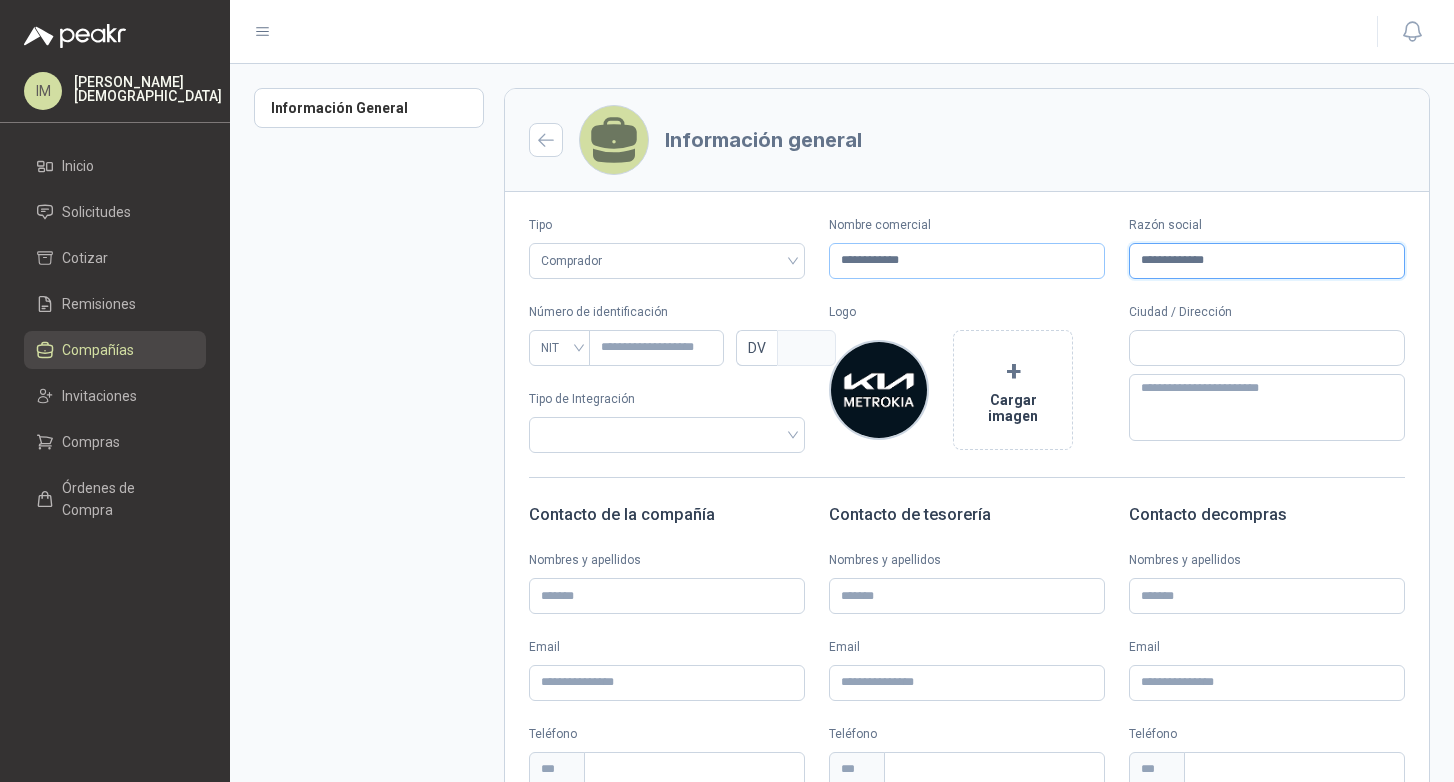 type on "**********" 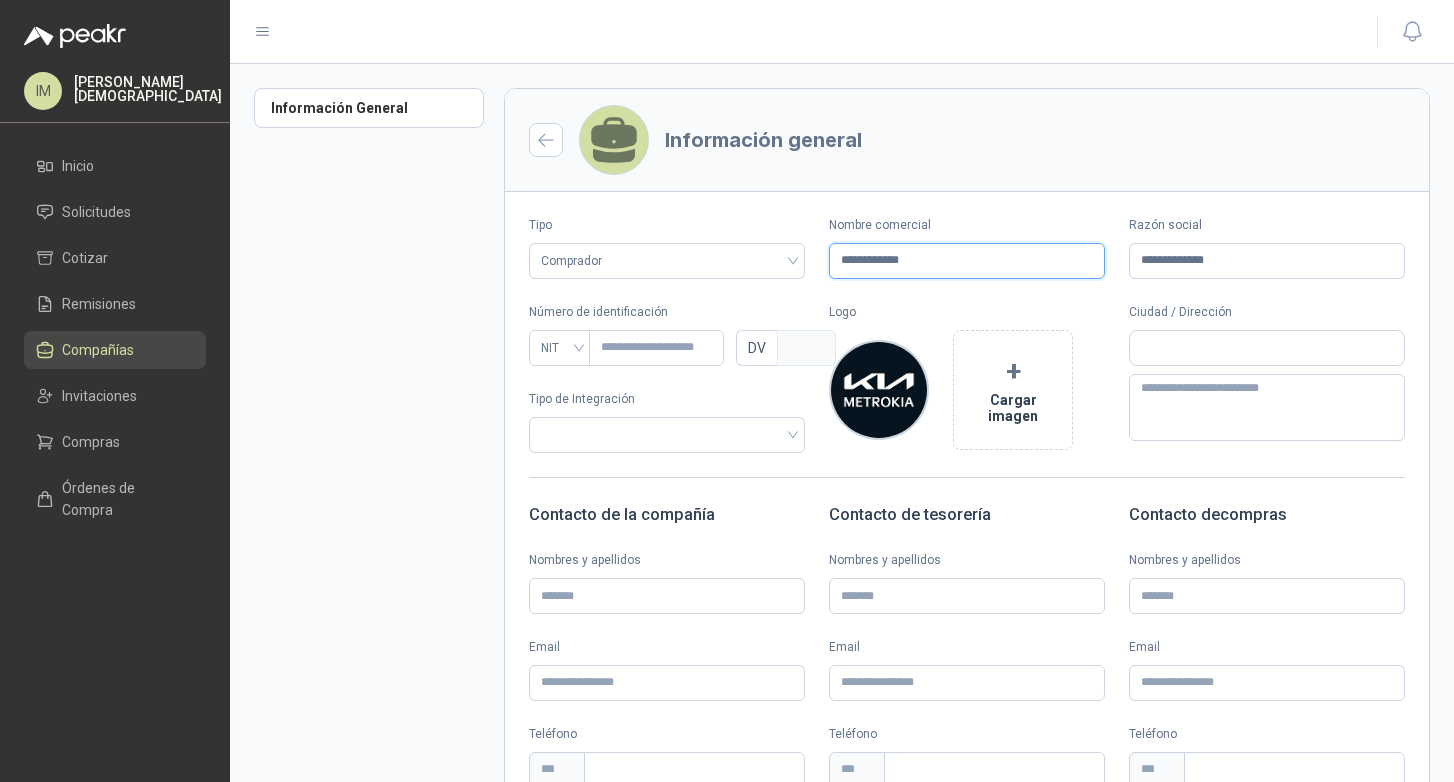 click on "**********" at bounding box center [967, 261] 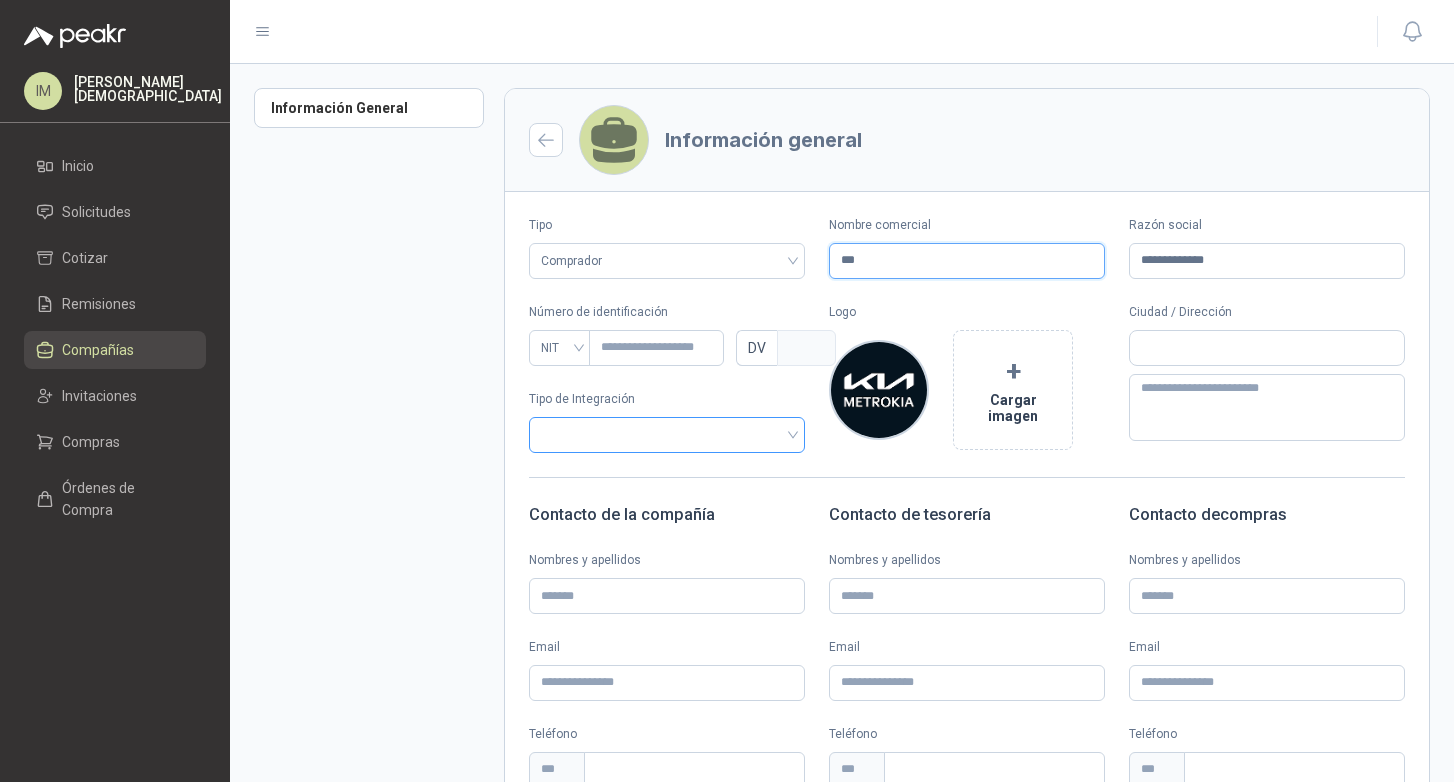 type on "***" 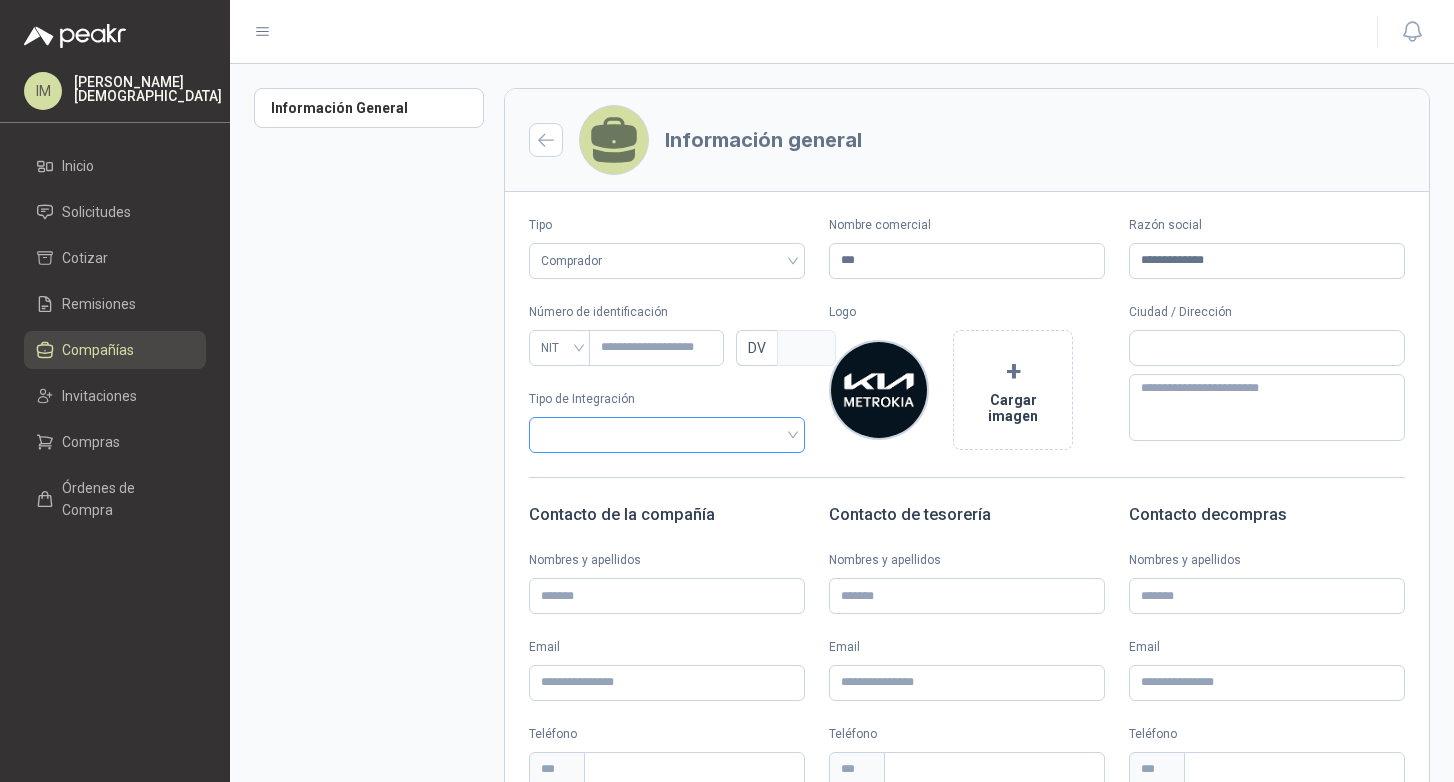 click at bounding box center [667, 433] 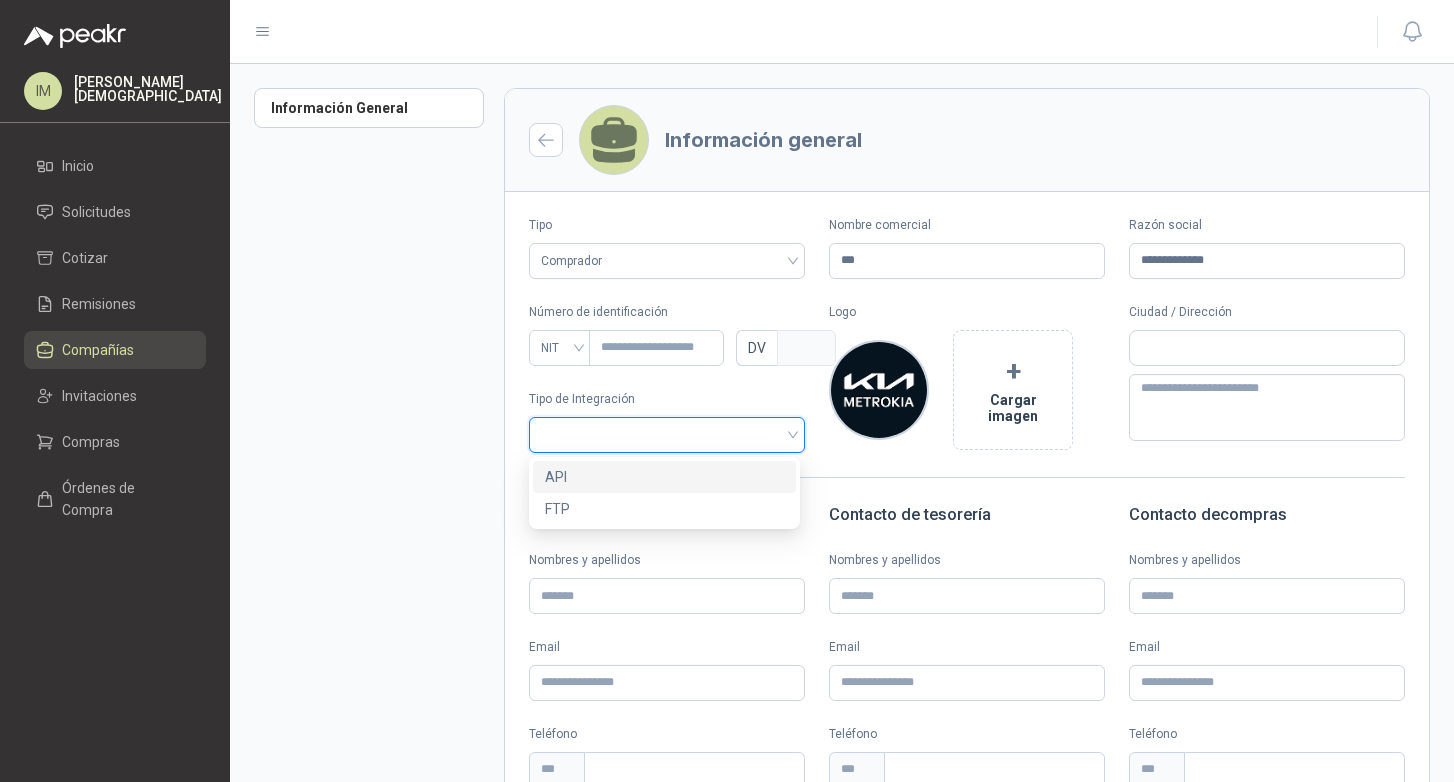 click on "Tipo de Integración" at bounding box center [667, 399] 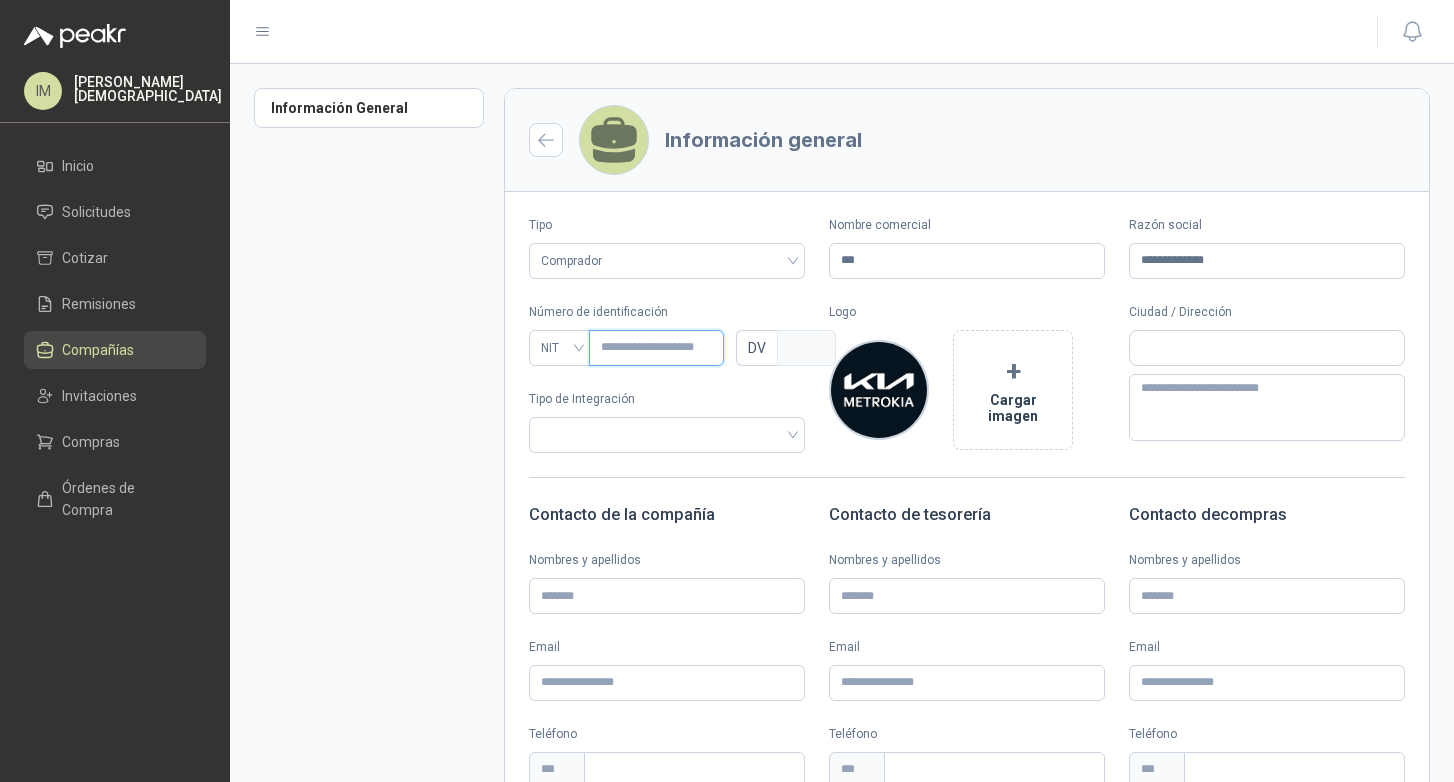 click at bounding box center (656, 348) 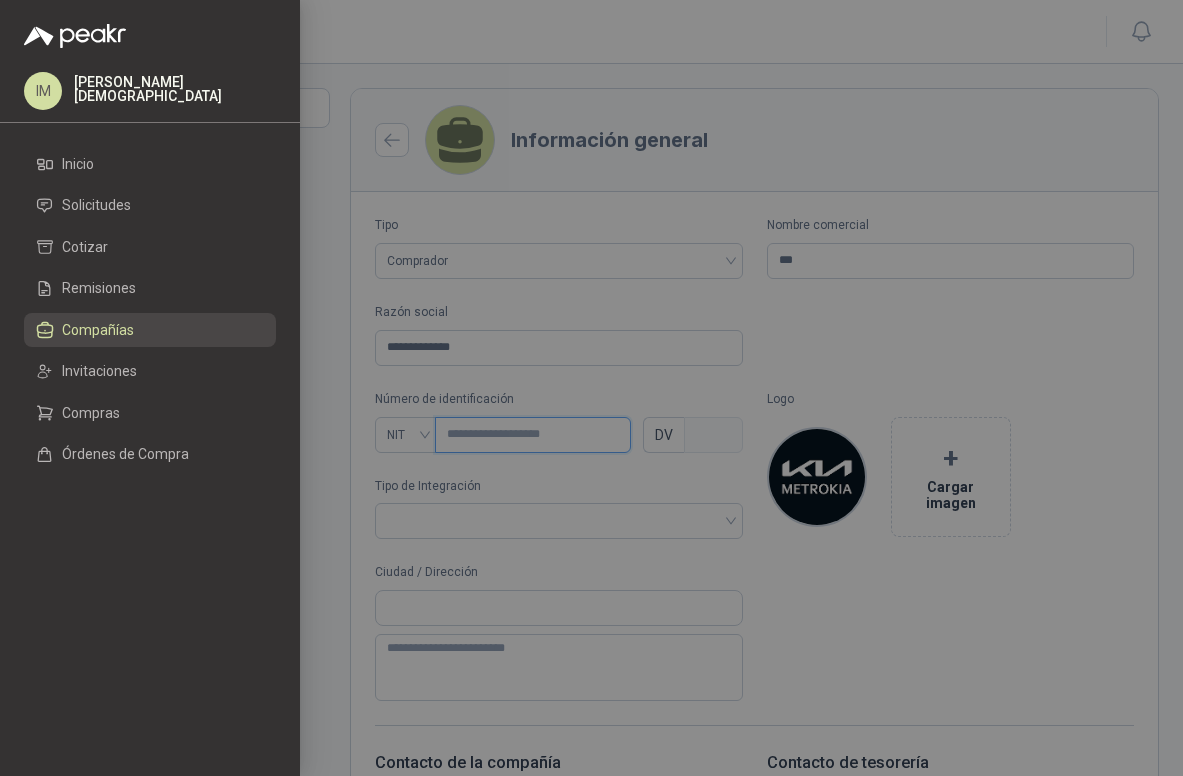 type 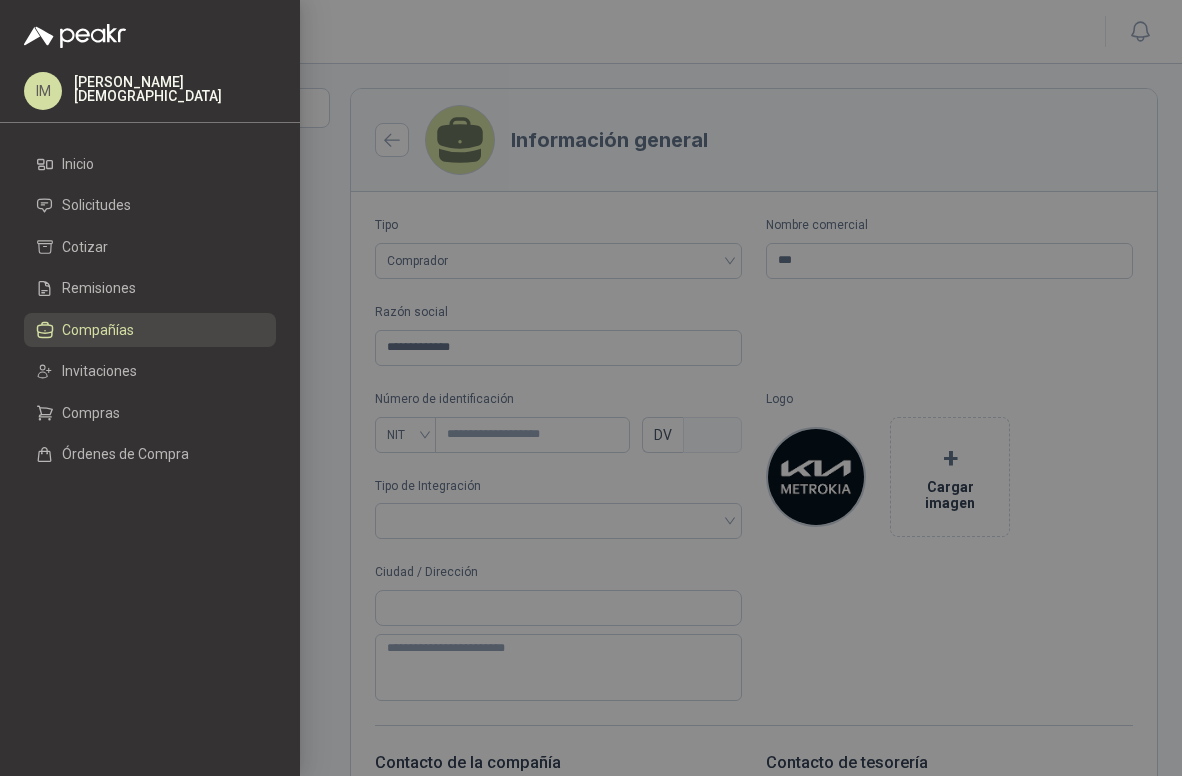 click at bounding box center (591, 388) 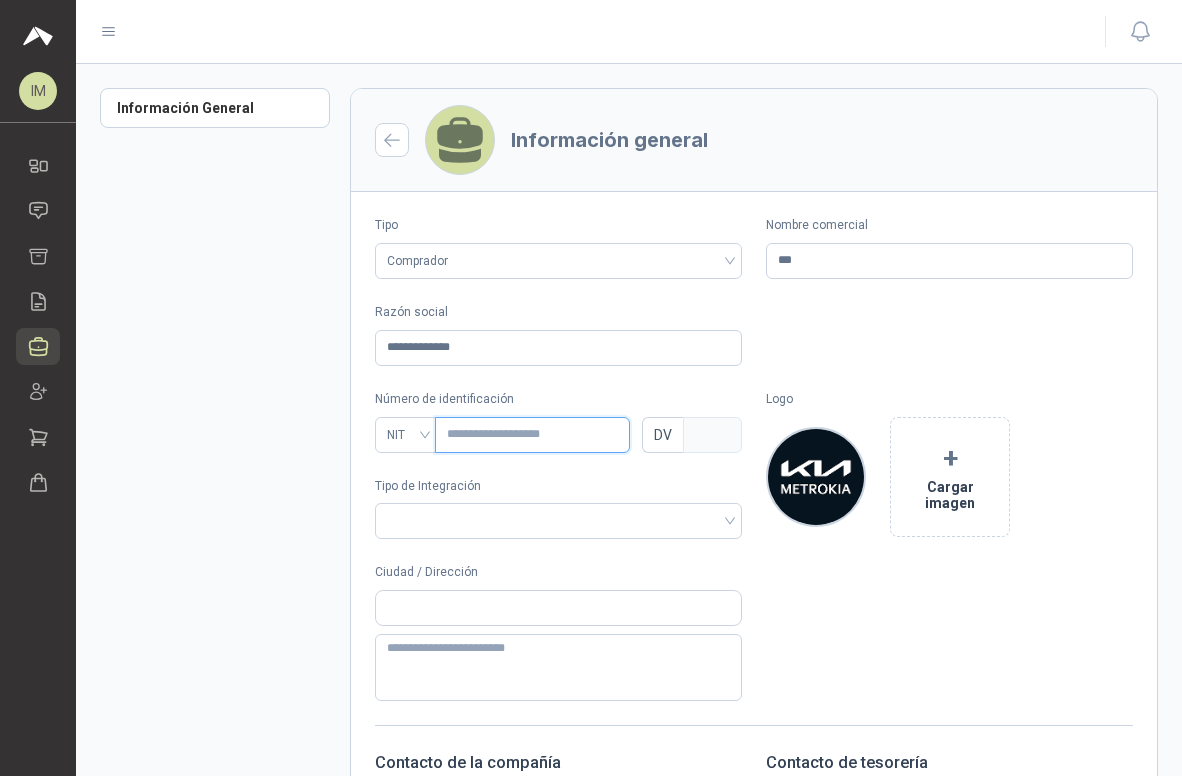 click at bounding box center (532, 435) 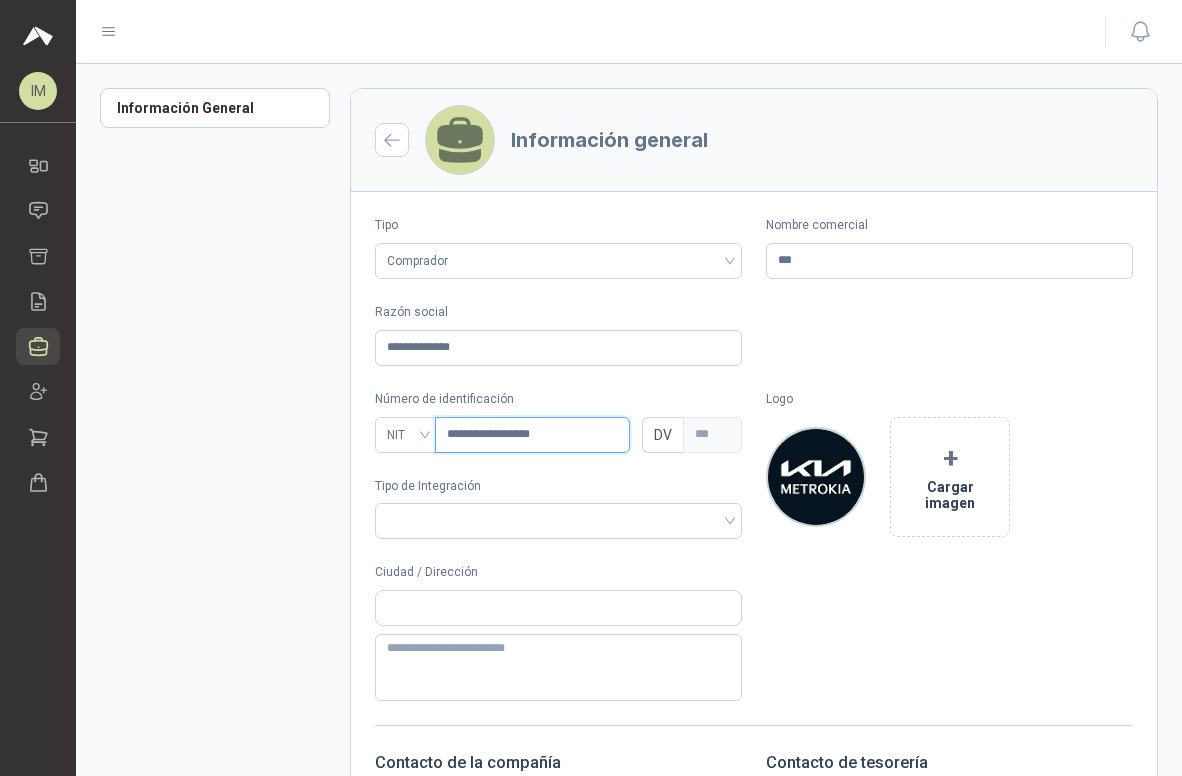 click on "**********" at bounding box center [532, 435] 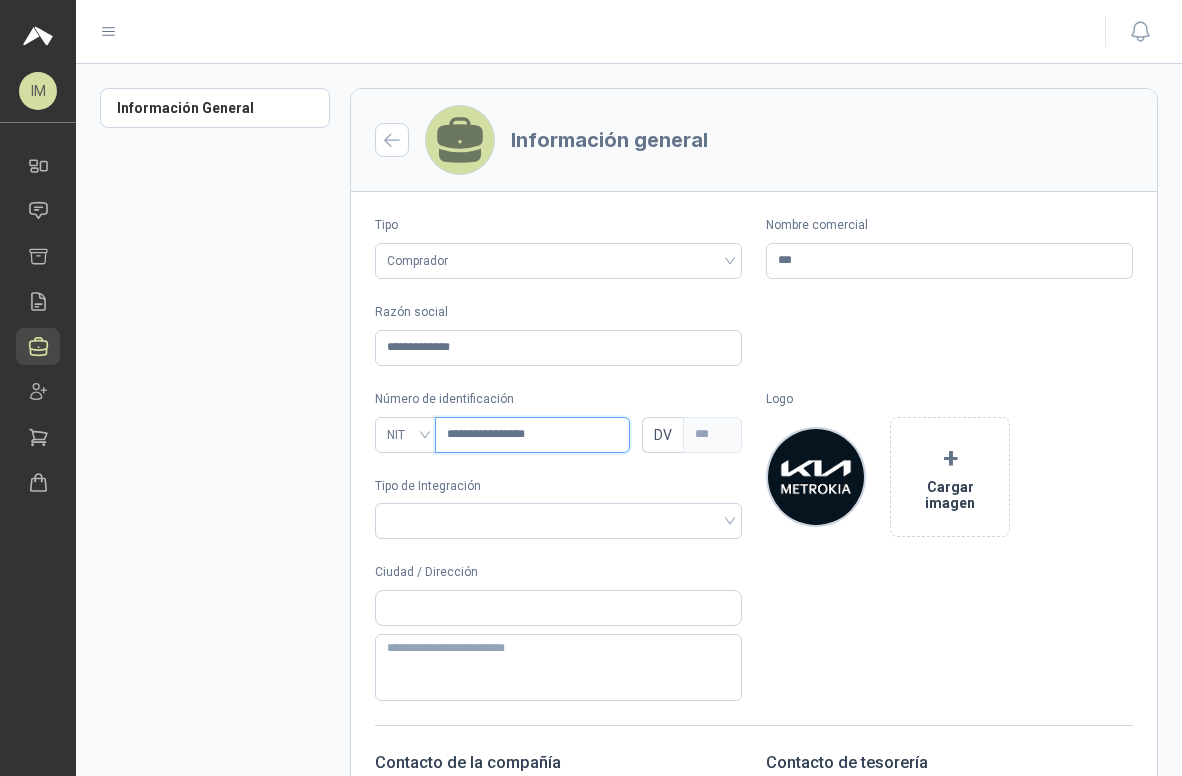 type on "**********" 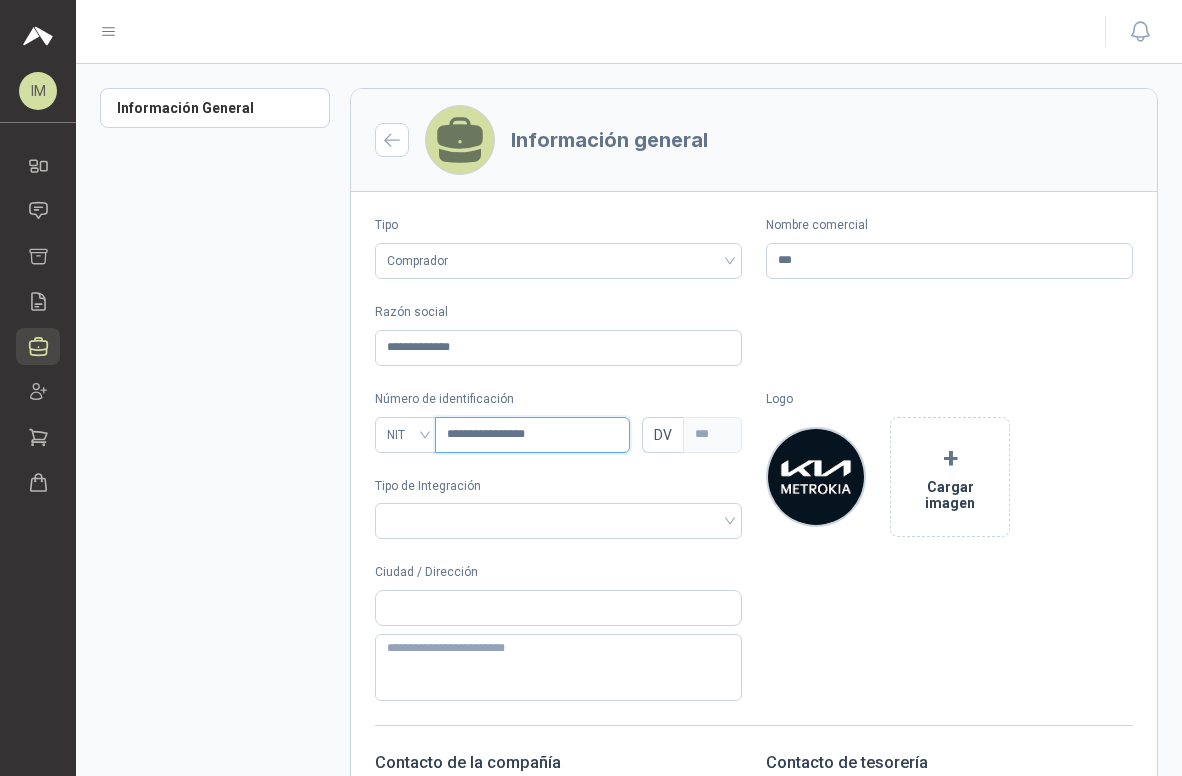 type on "*" 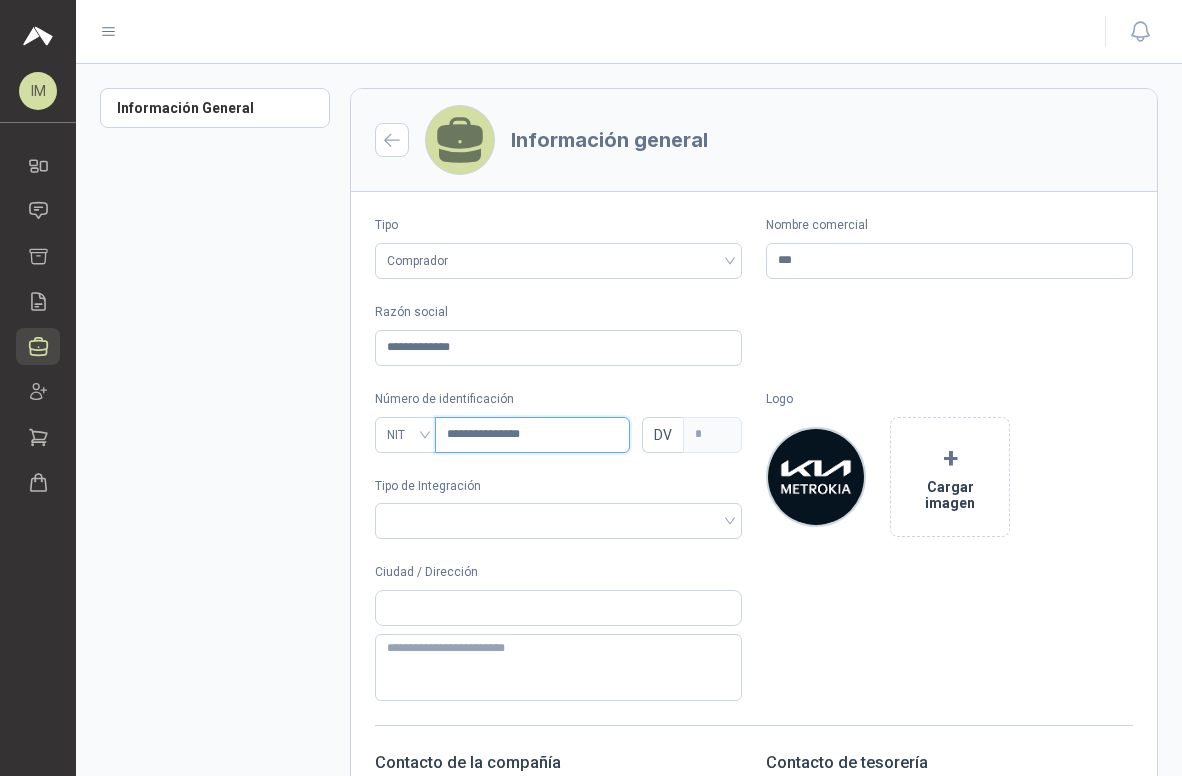 type on "**********" 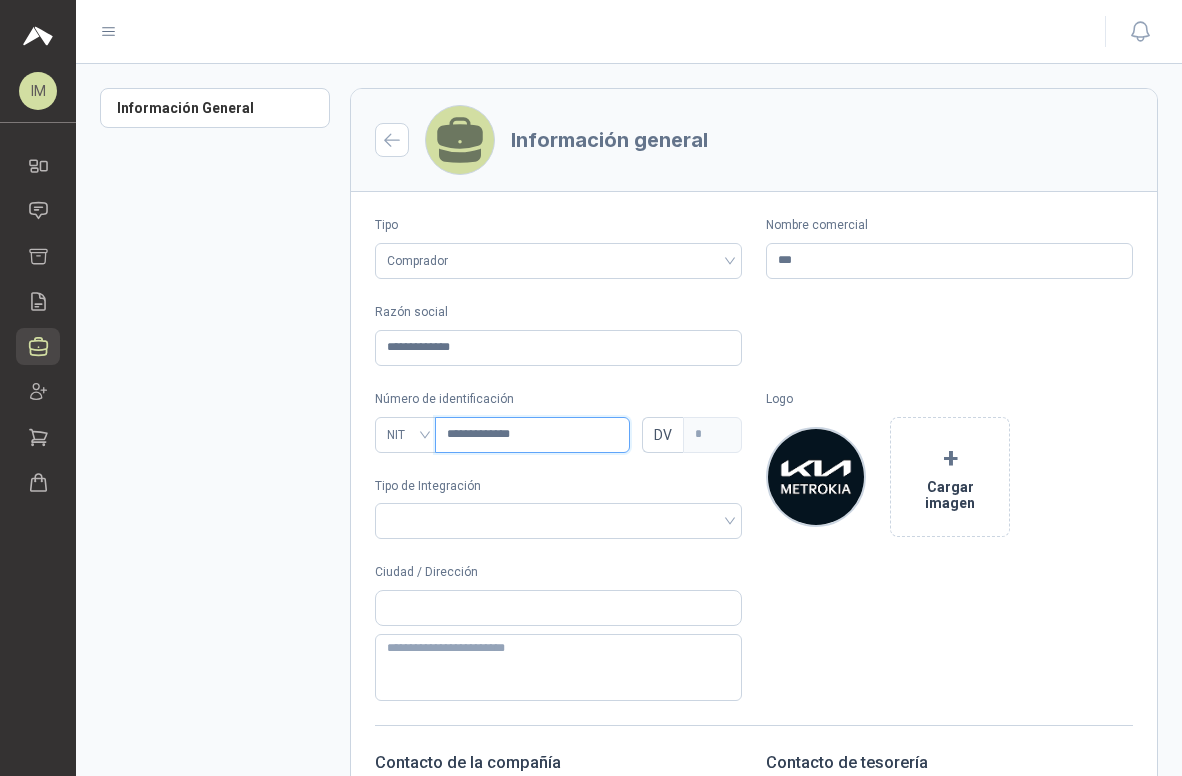 type on "**********" 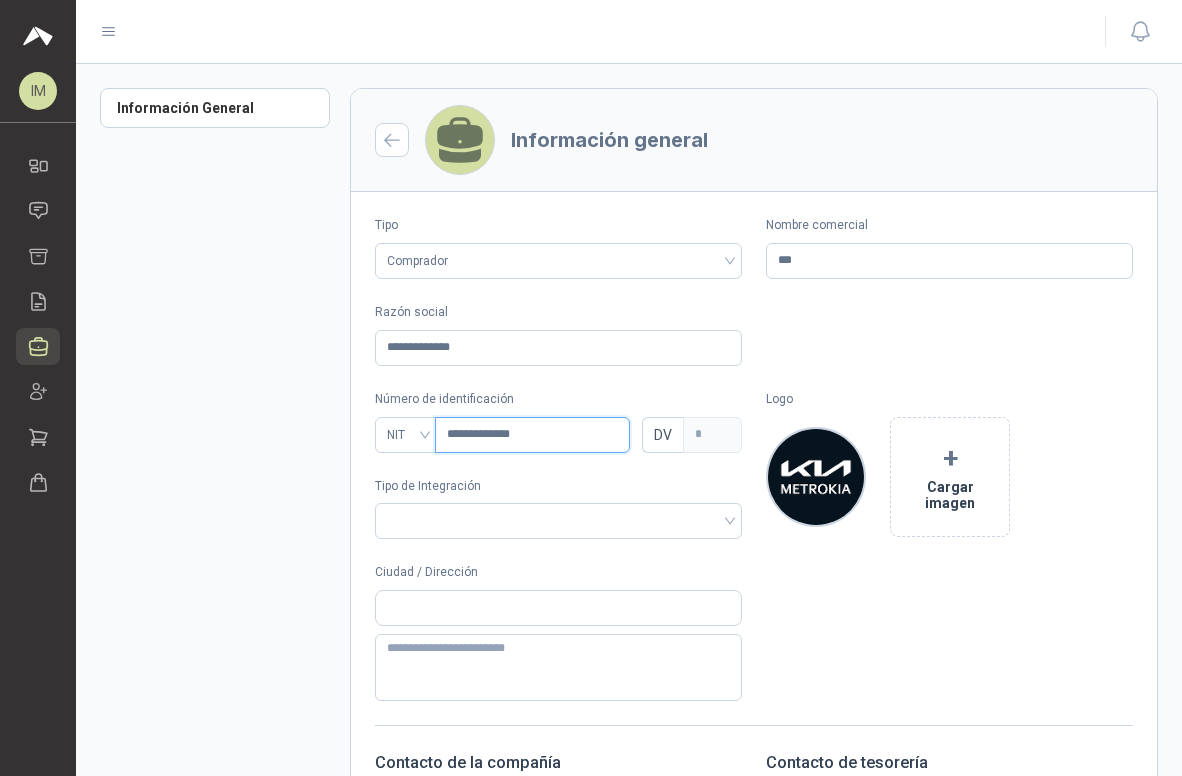 type on "*" 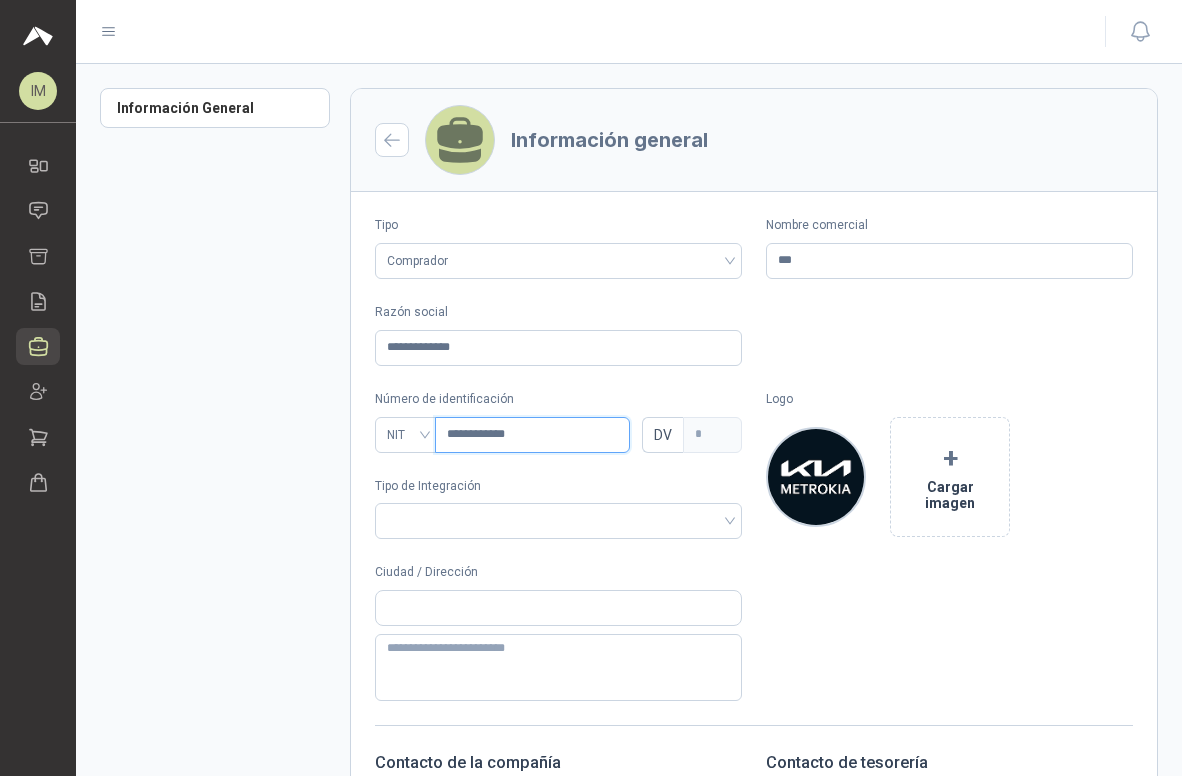 type on "**********" 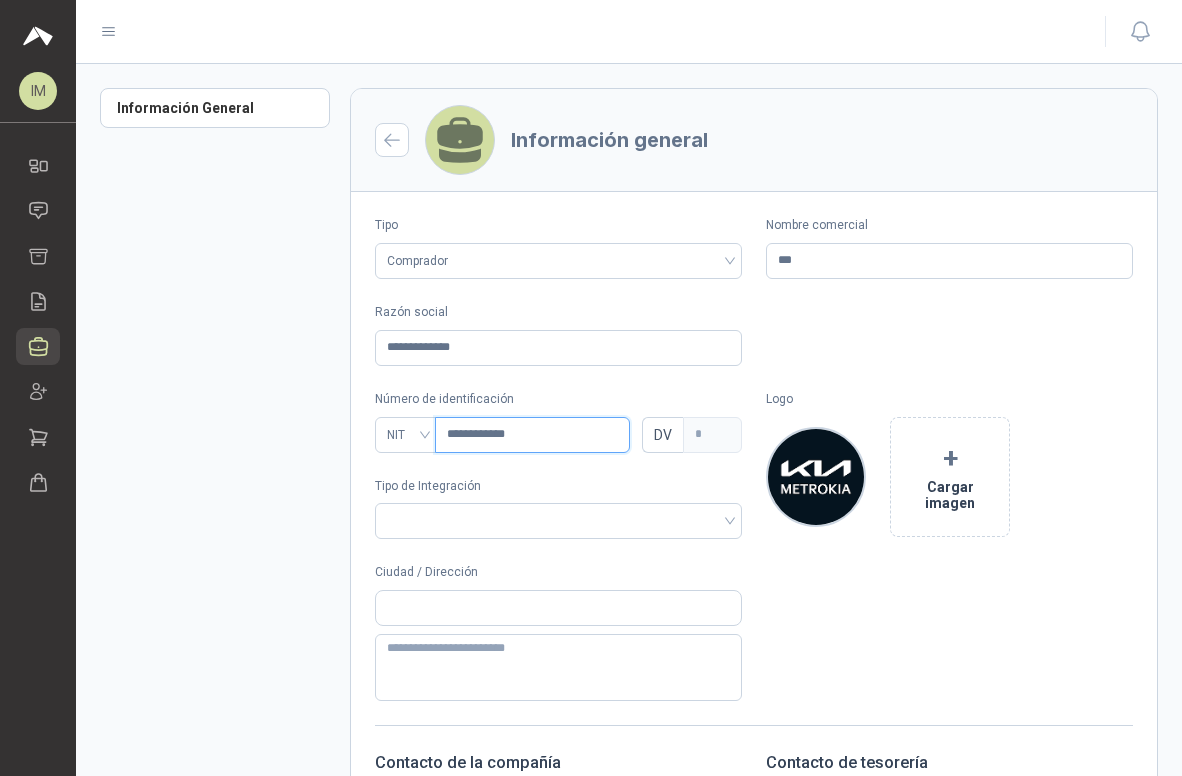type on "*" 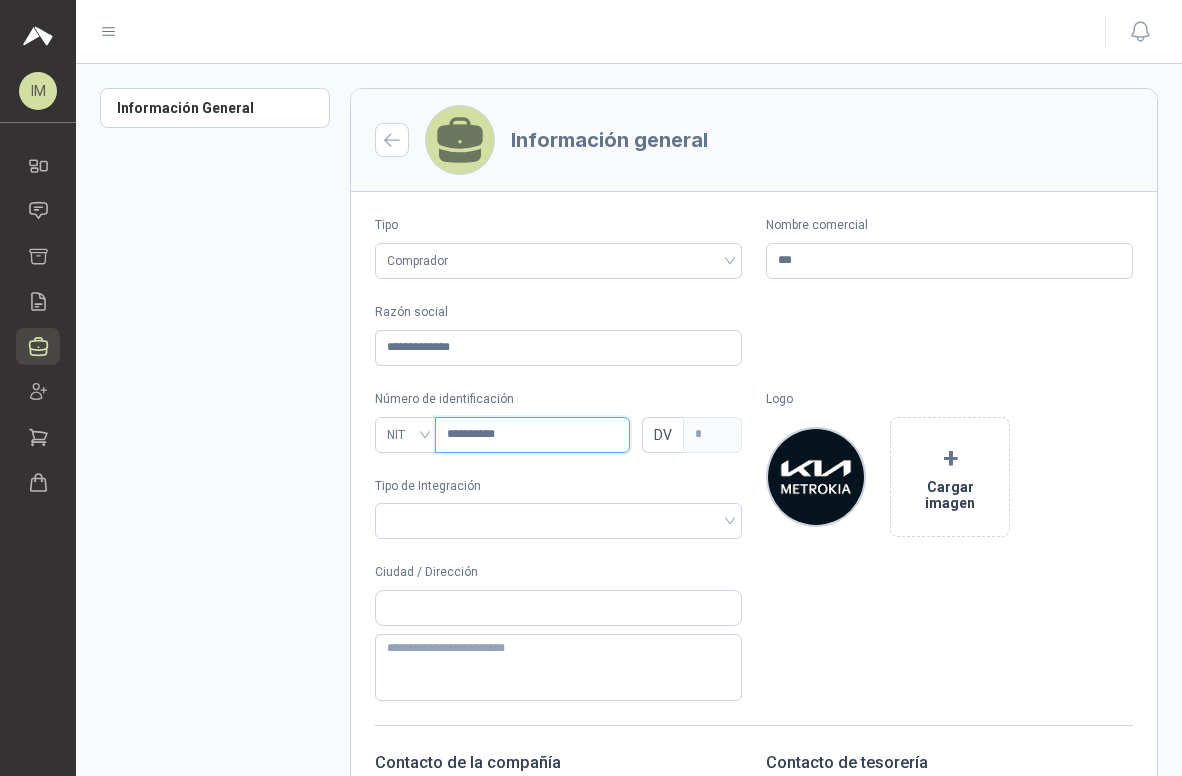 type on "*********" 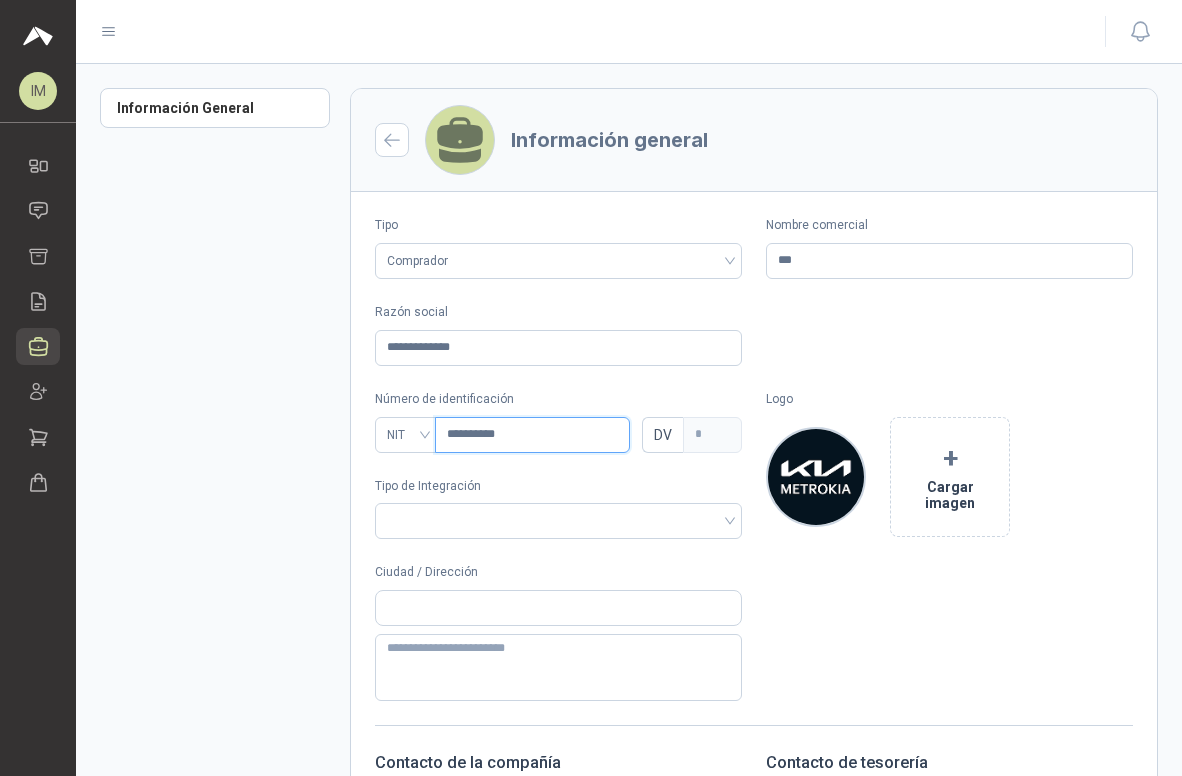 type on "*" 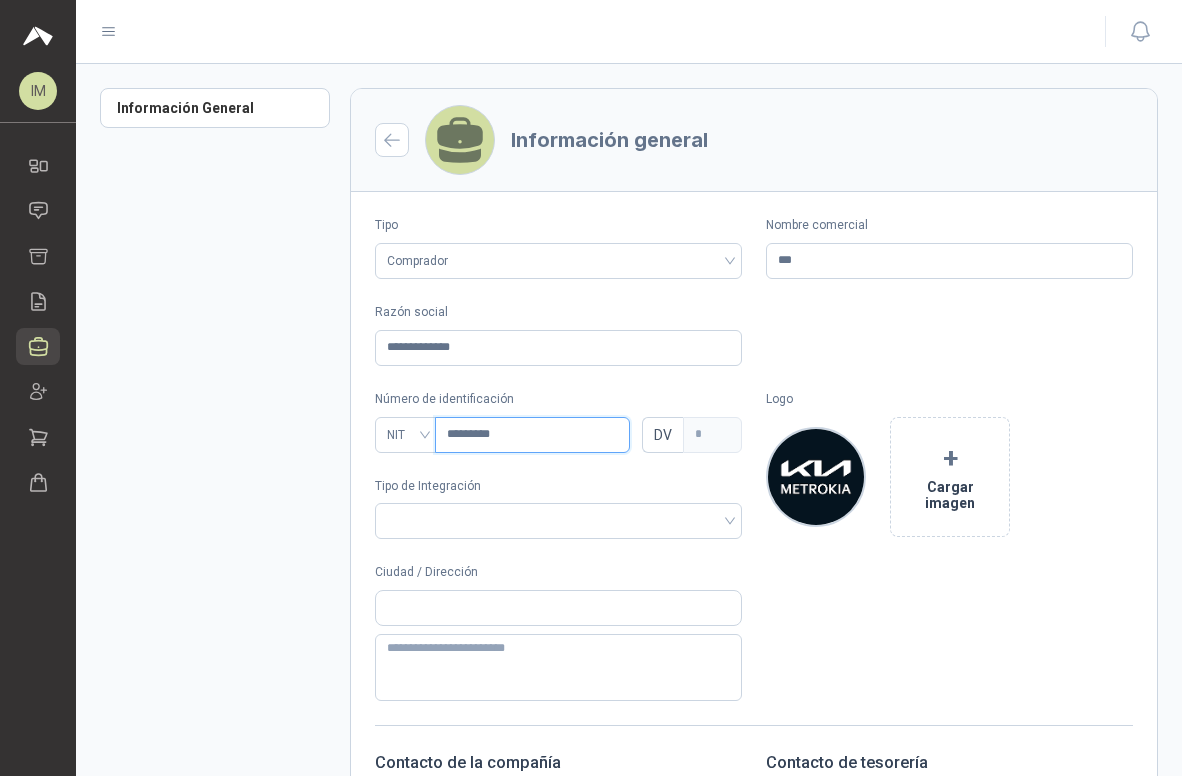 type on "*********" 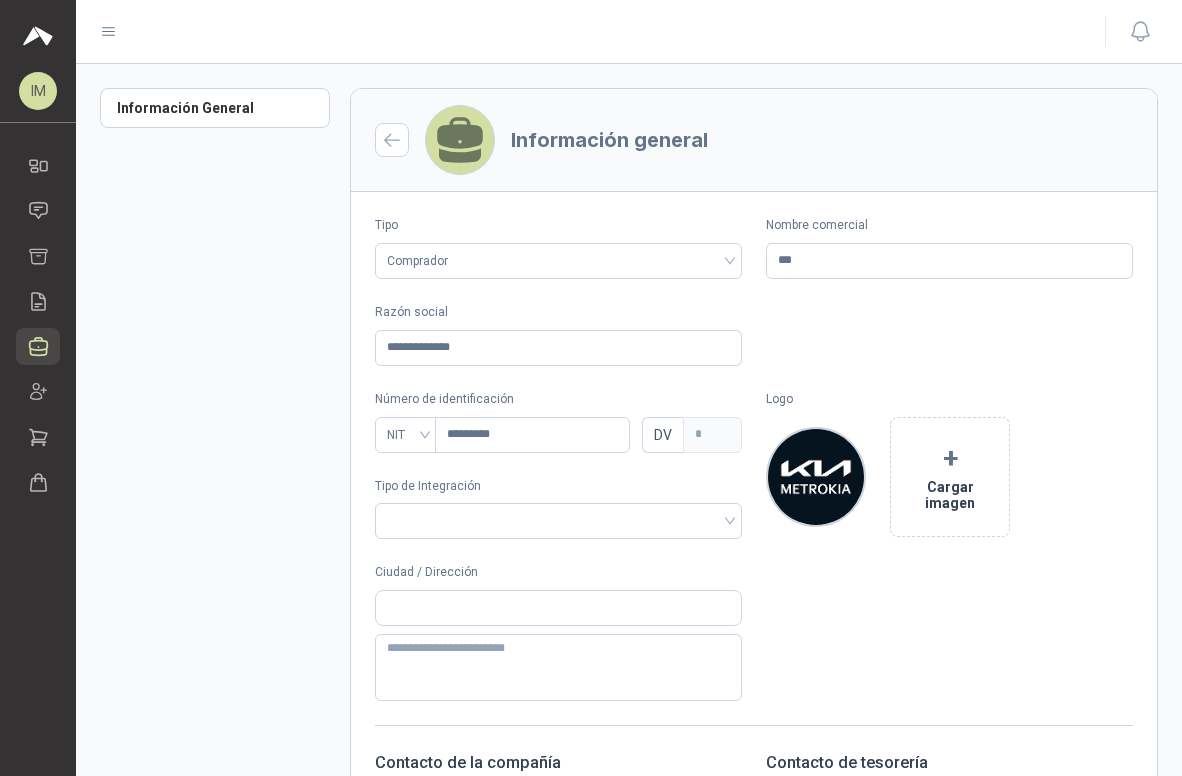 click on "**********" at bounding box center [754, 291] 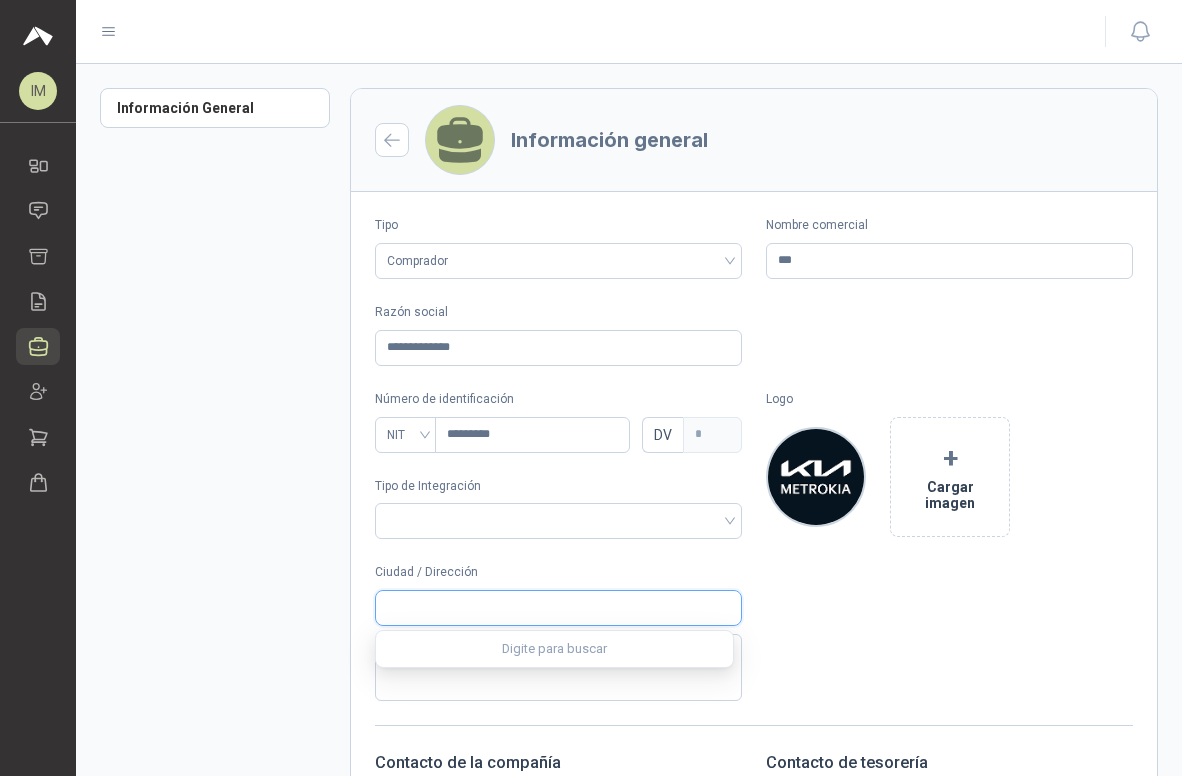click at bounding box center (558, 608) 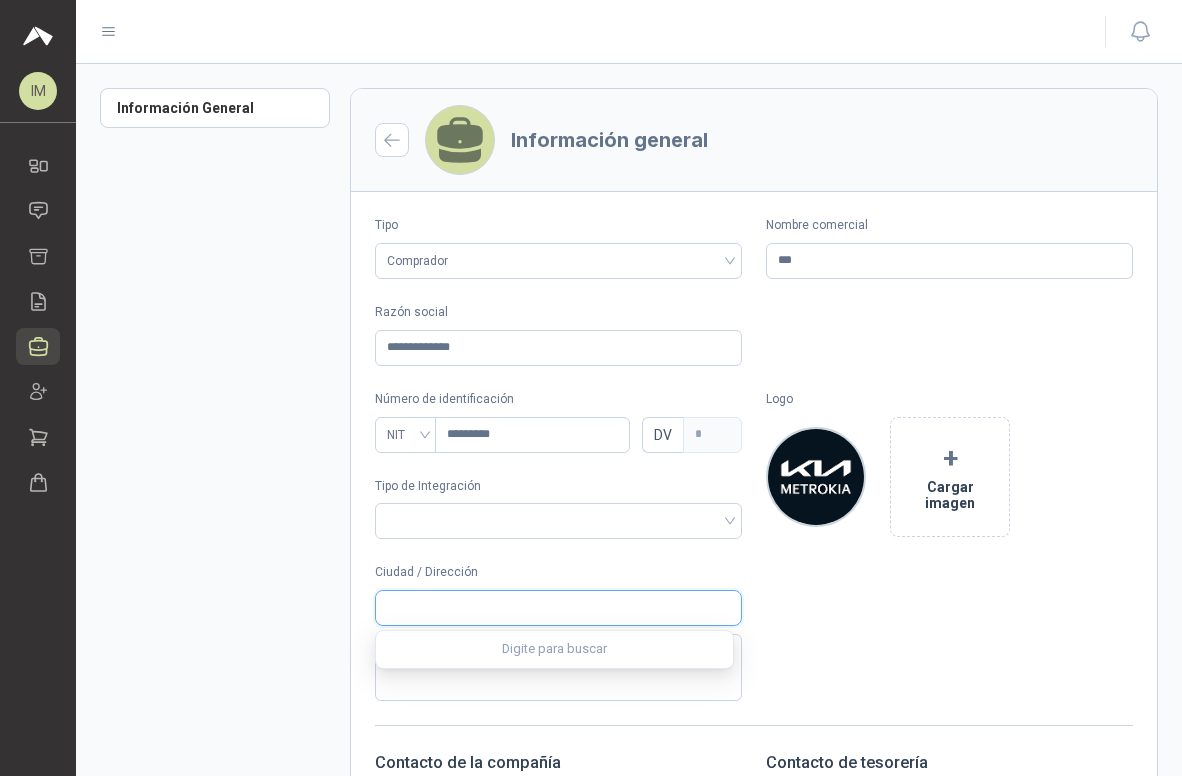 click at bounding box center [558, 608] 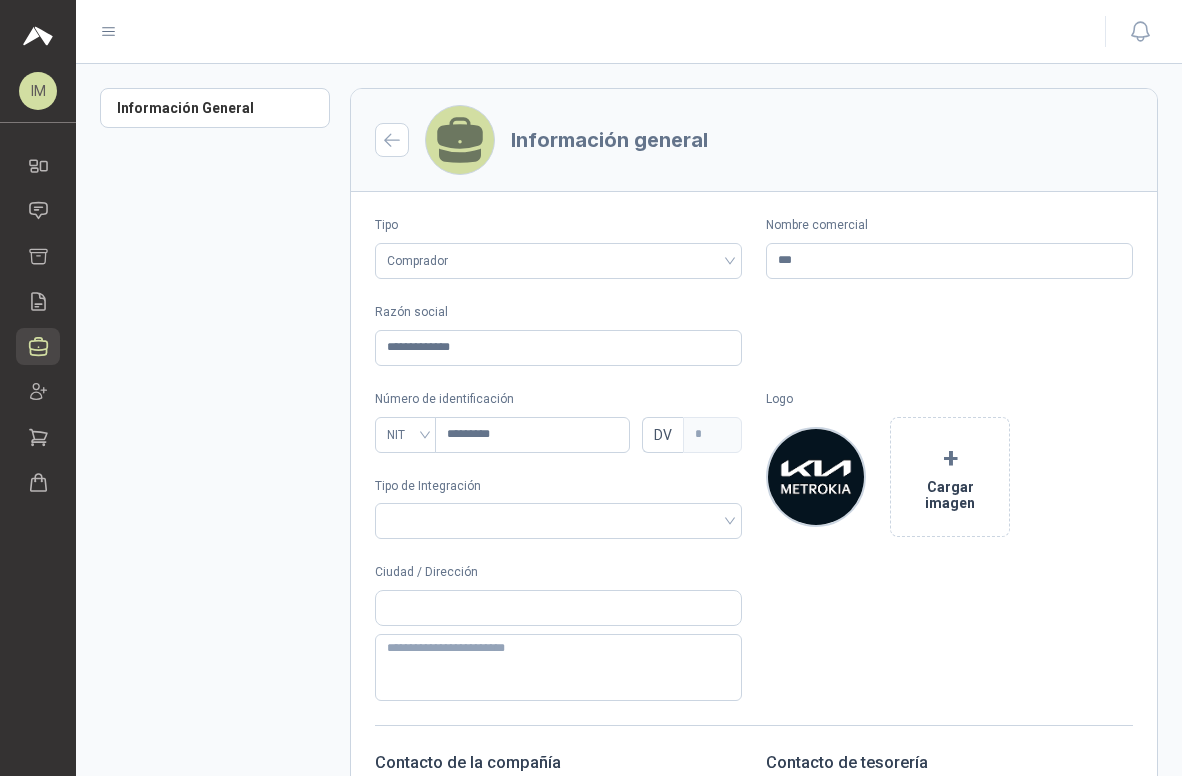 click on "Número de identificación NIT ********* DV * Tipo de Integración Logo +  Cargar imagen Ciudad / Dirección" at bounding box center [754, 546] 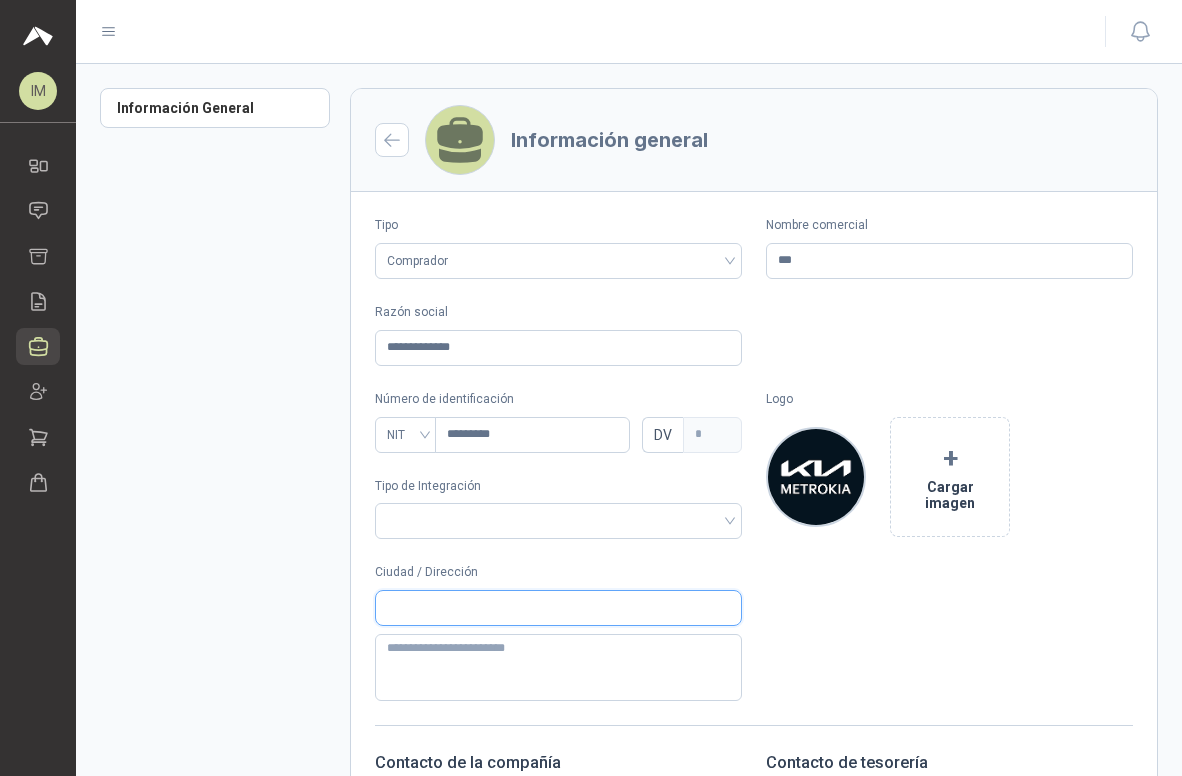 click at bounding box center (558, 608) 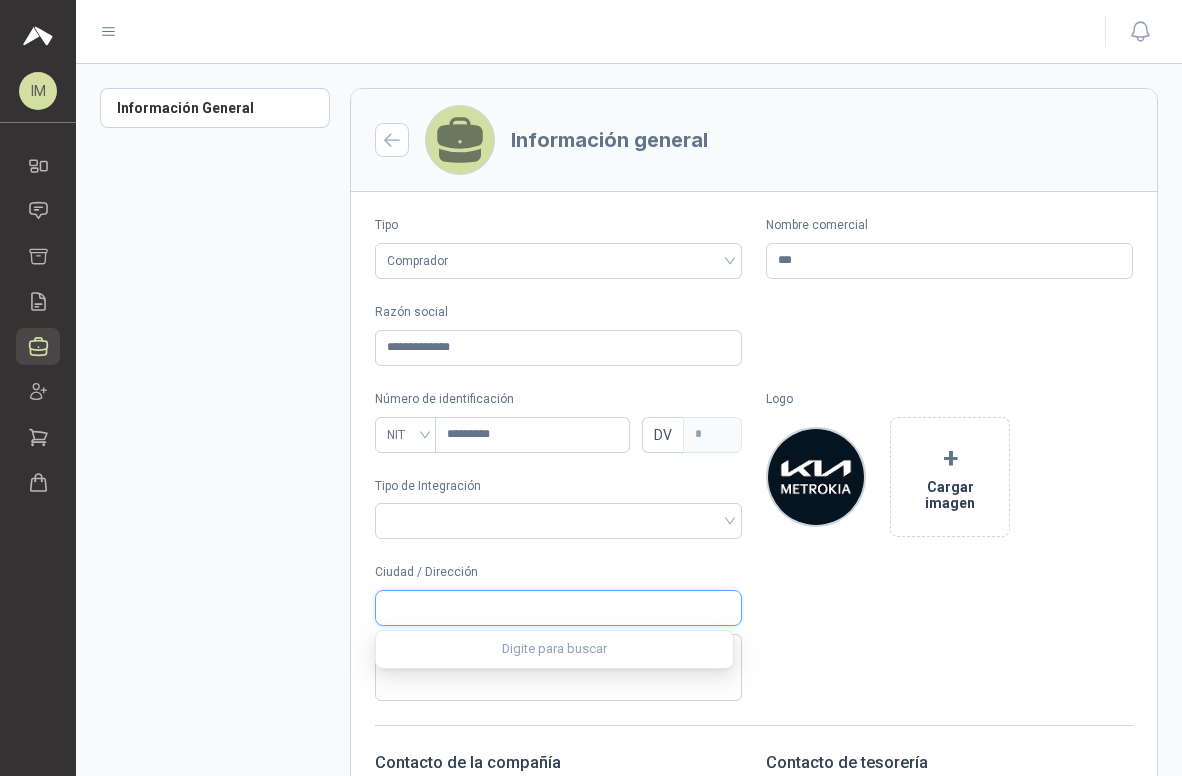 type on "*" 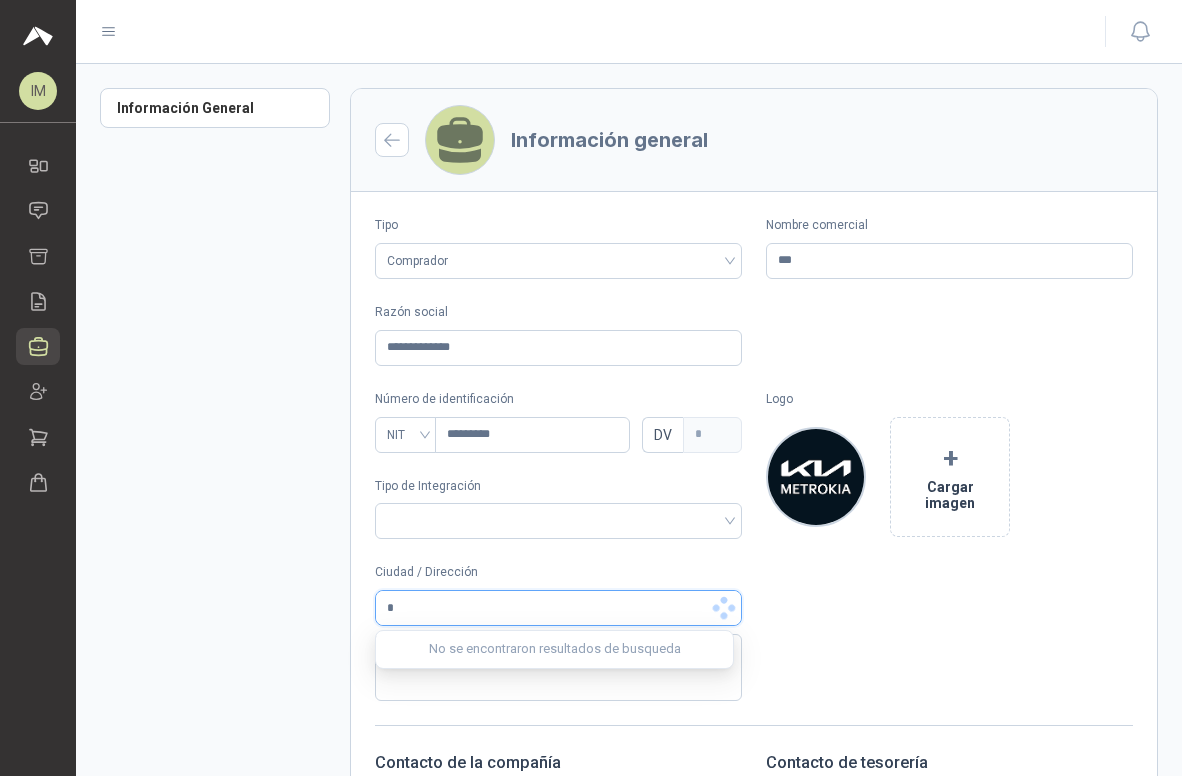 type 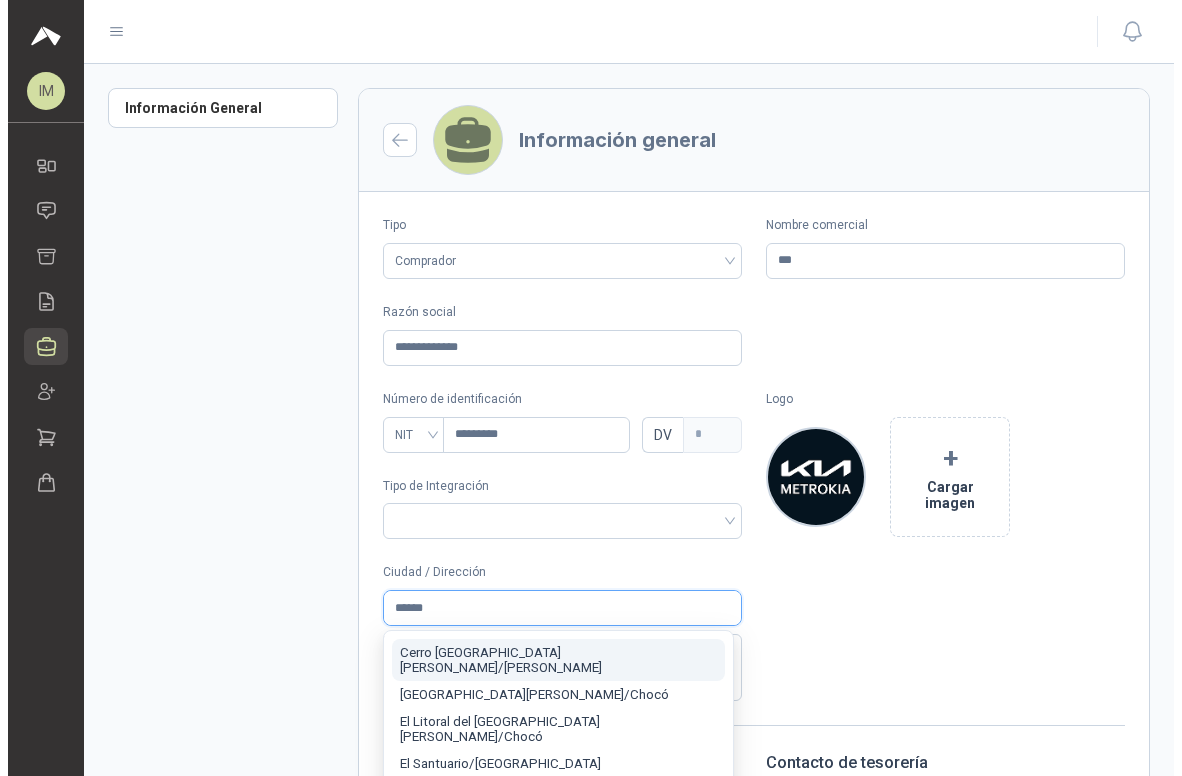 scroll, scrollTop: 0, scrollLeft: 0, axis: both 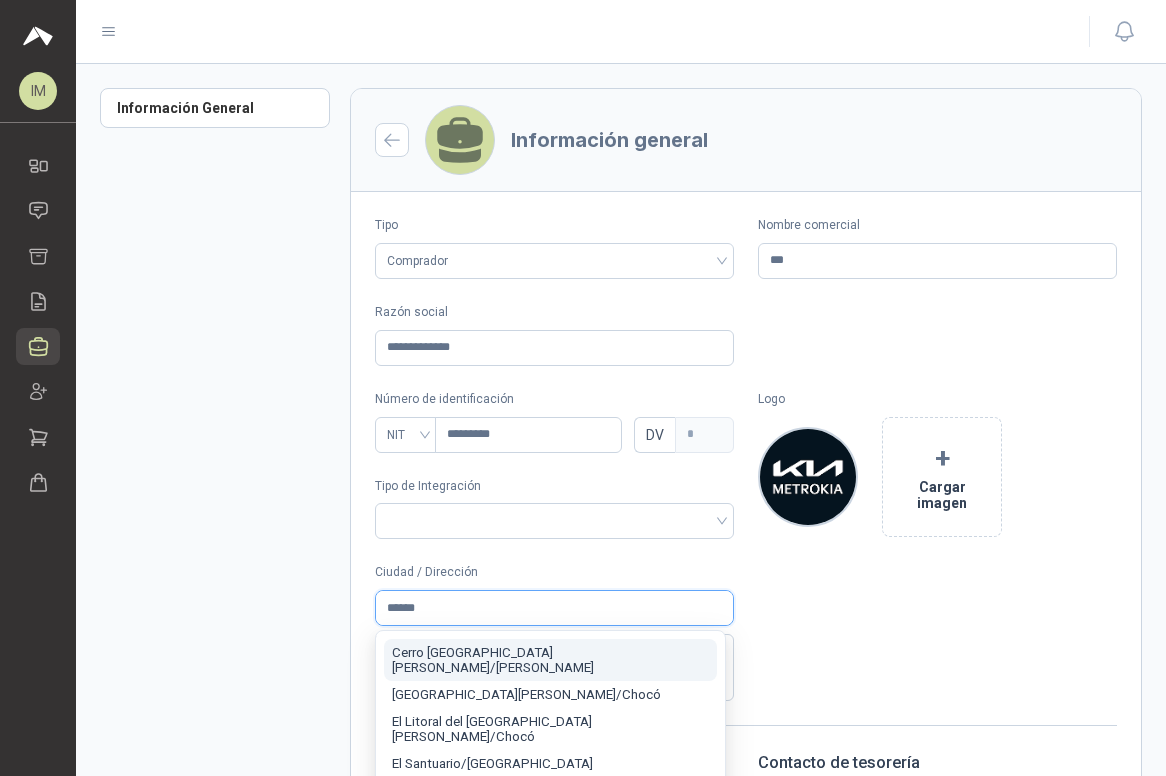 type on "*******" 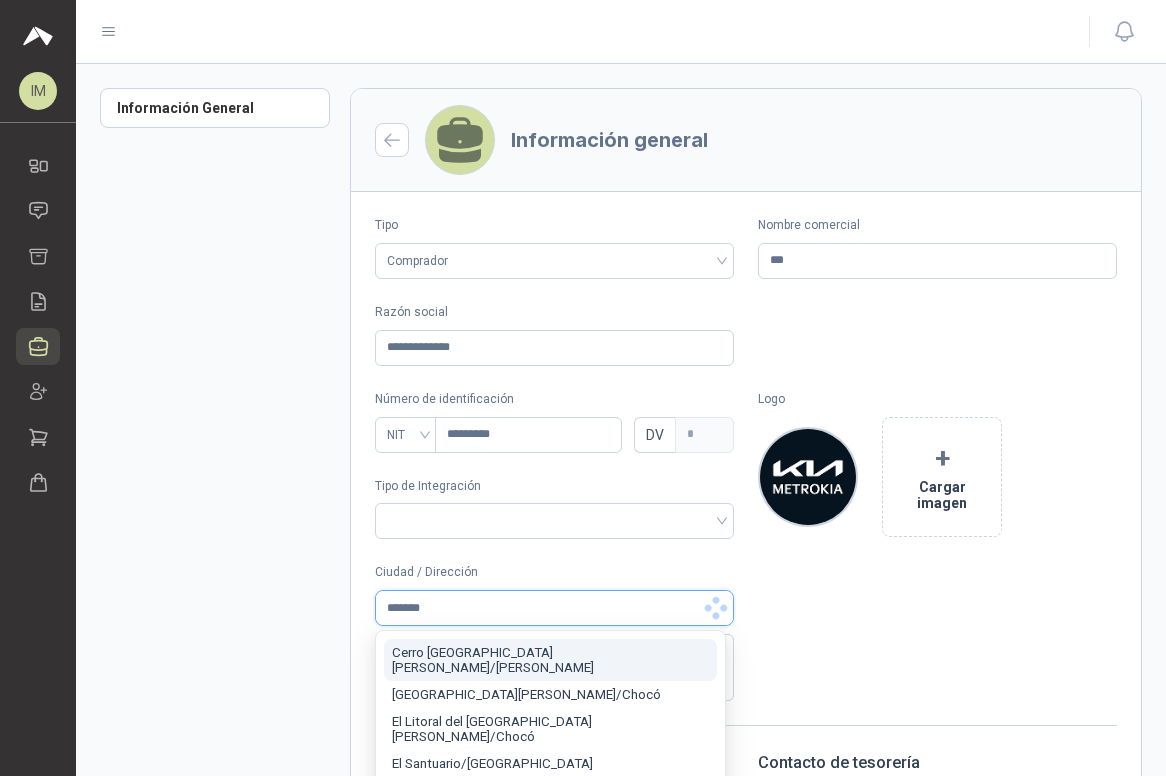 type 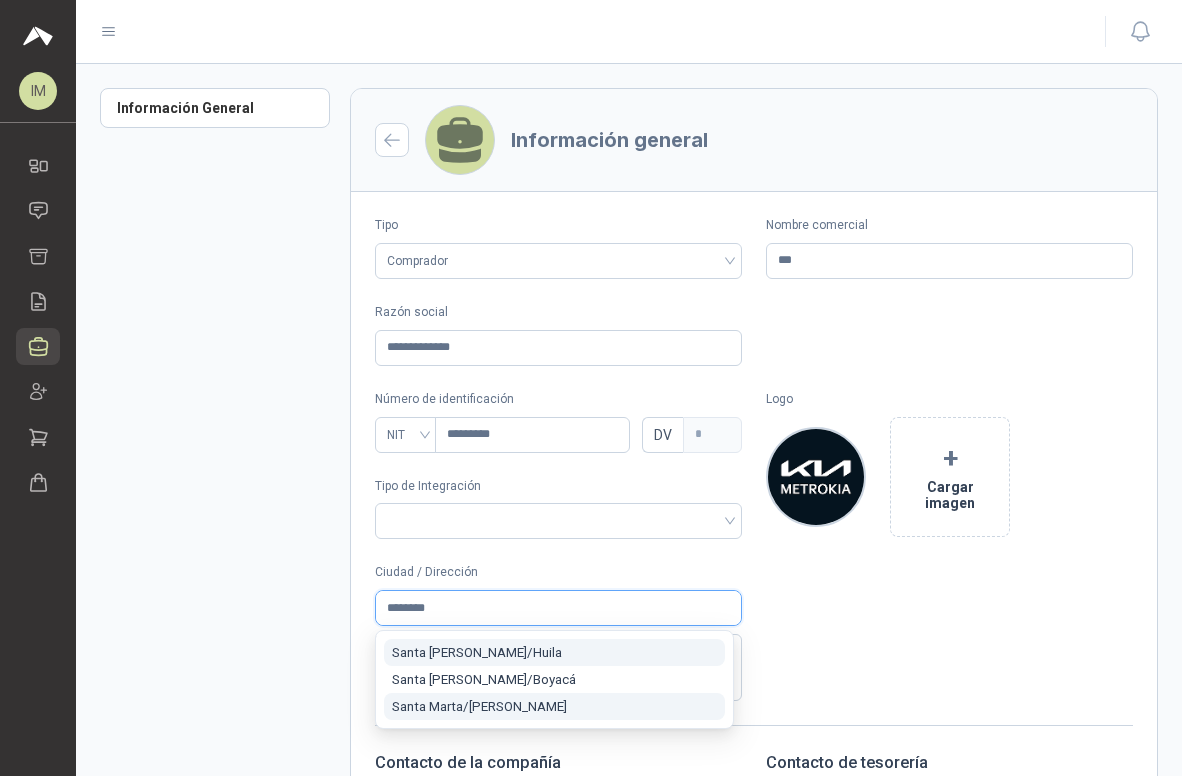 type on "********" 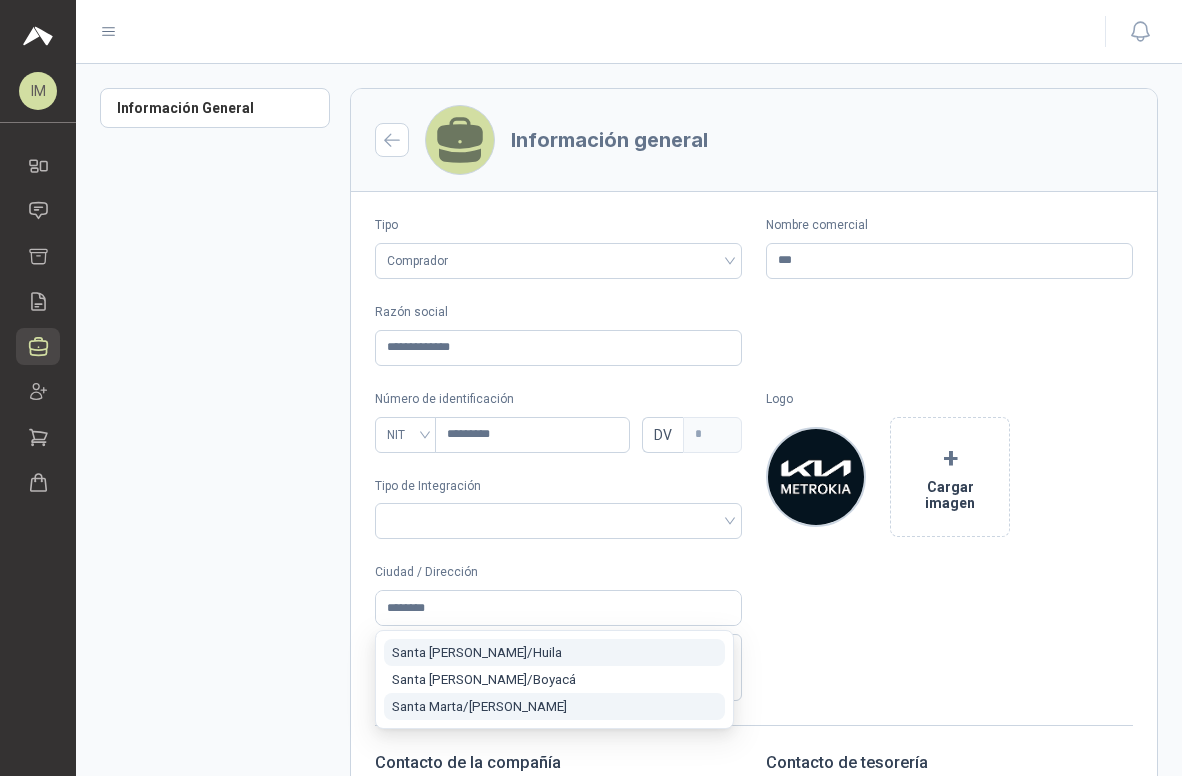 click on "Santa [PERSON_NAME]  /  [GEOGRAPHIC_DATA]" at bounding box center [554, 706] 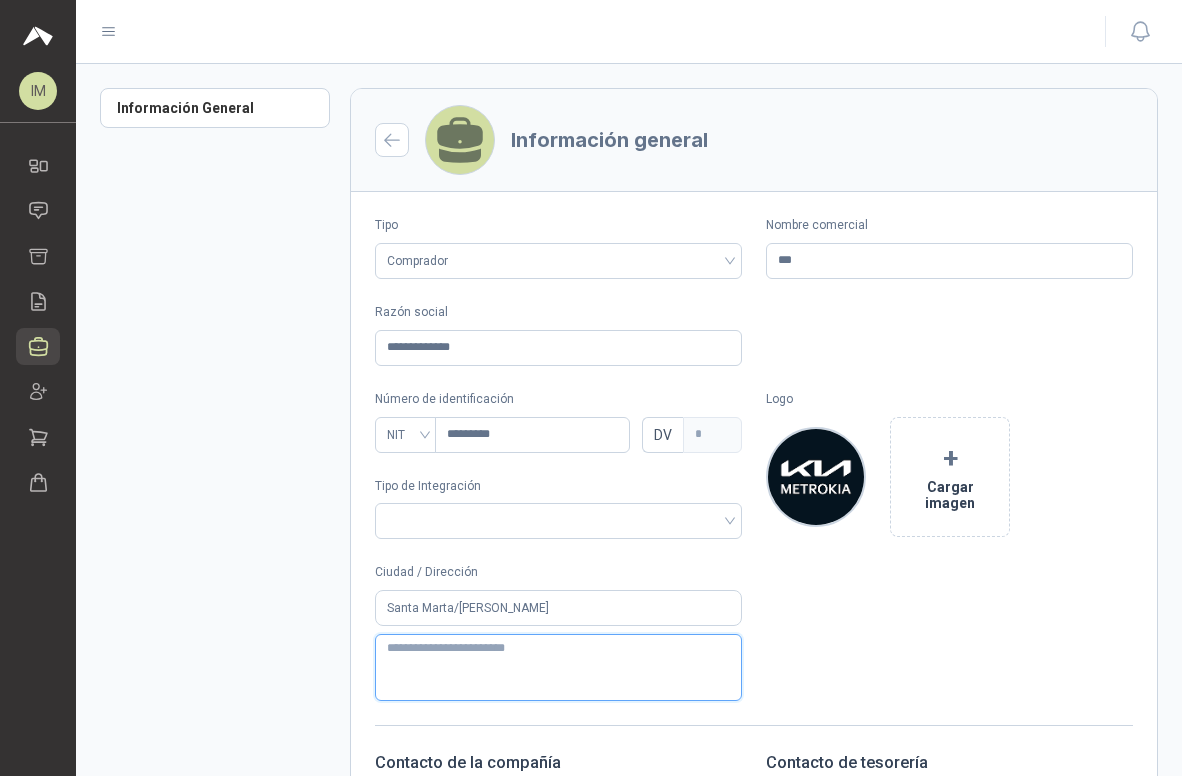 click at bounding box center (558, 667) 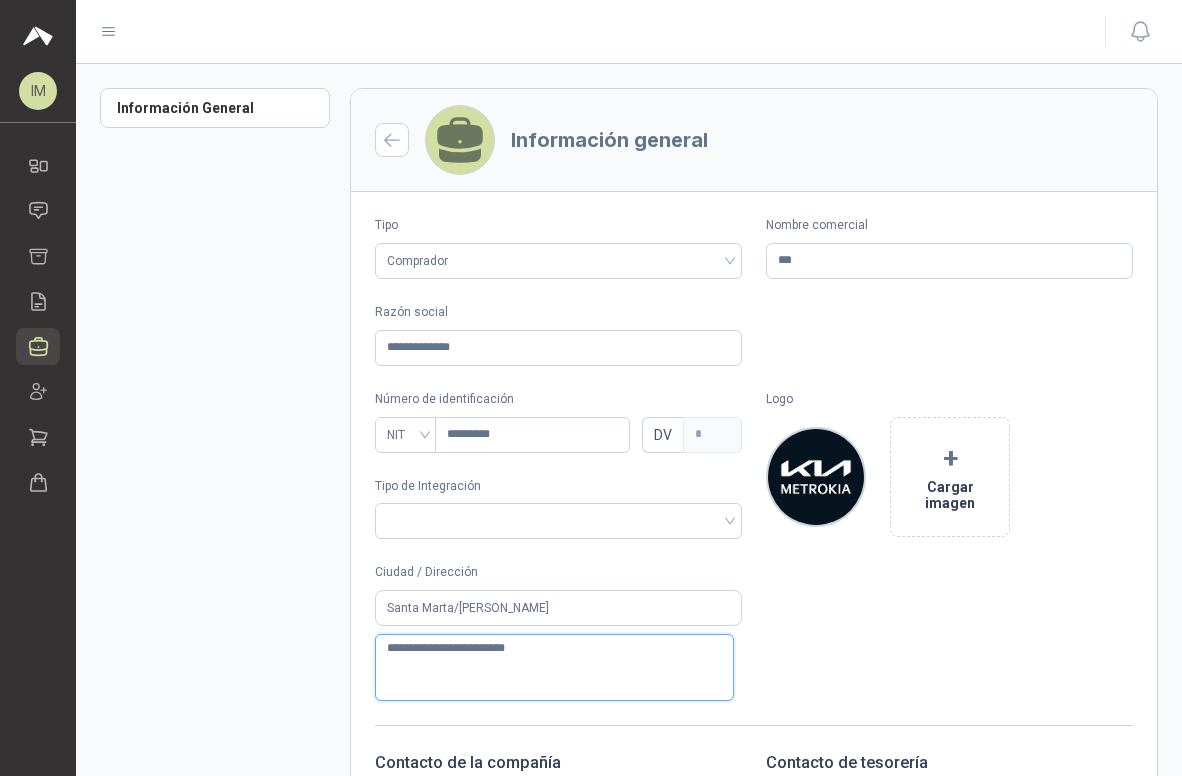 type on "**********" 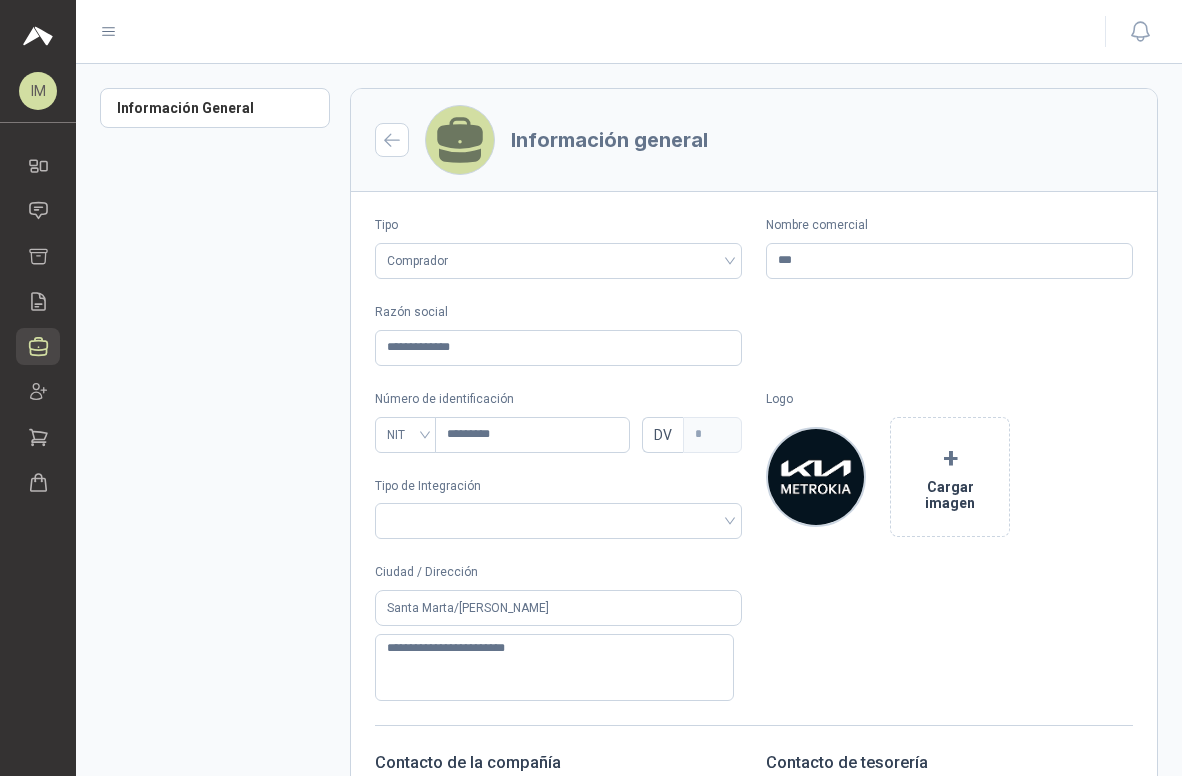 click on "**********" at bounding box center [754, 546] 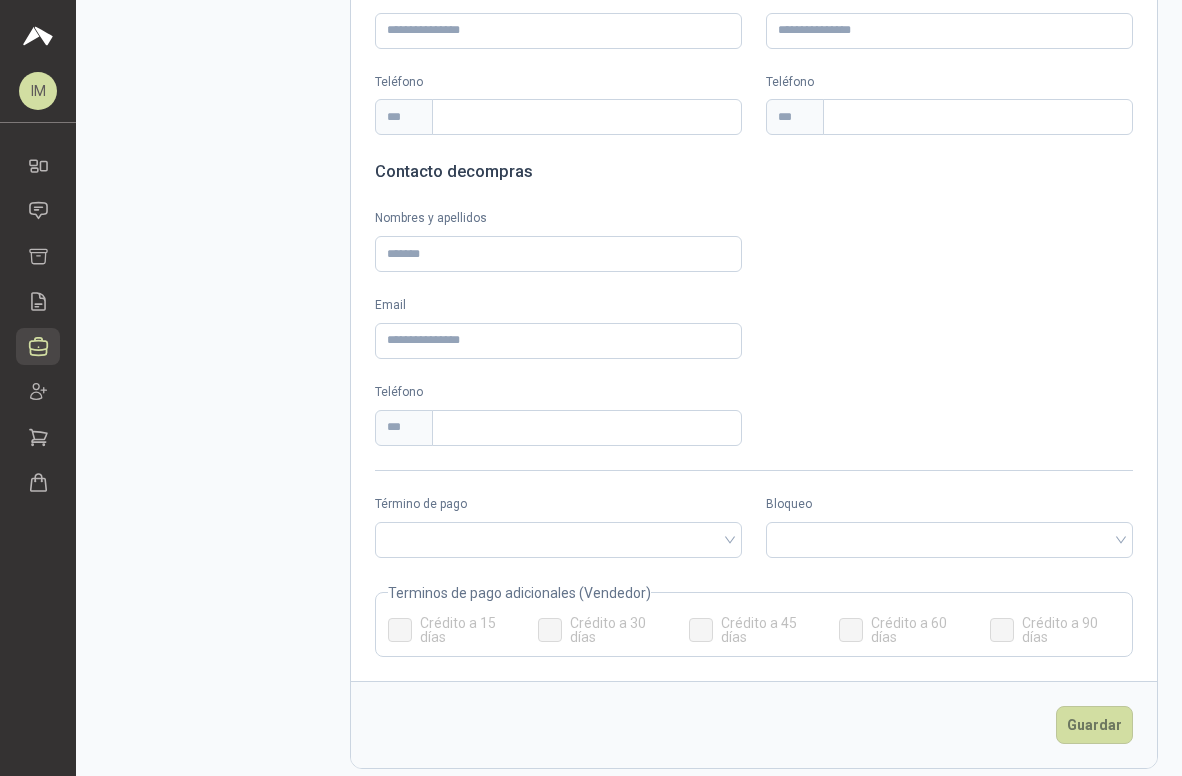 scroll, scrollTop: 918, scrollLeft: 0, axis: vertical 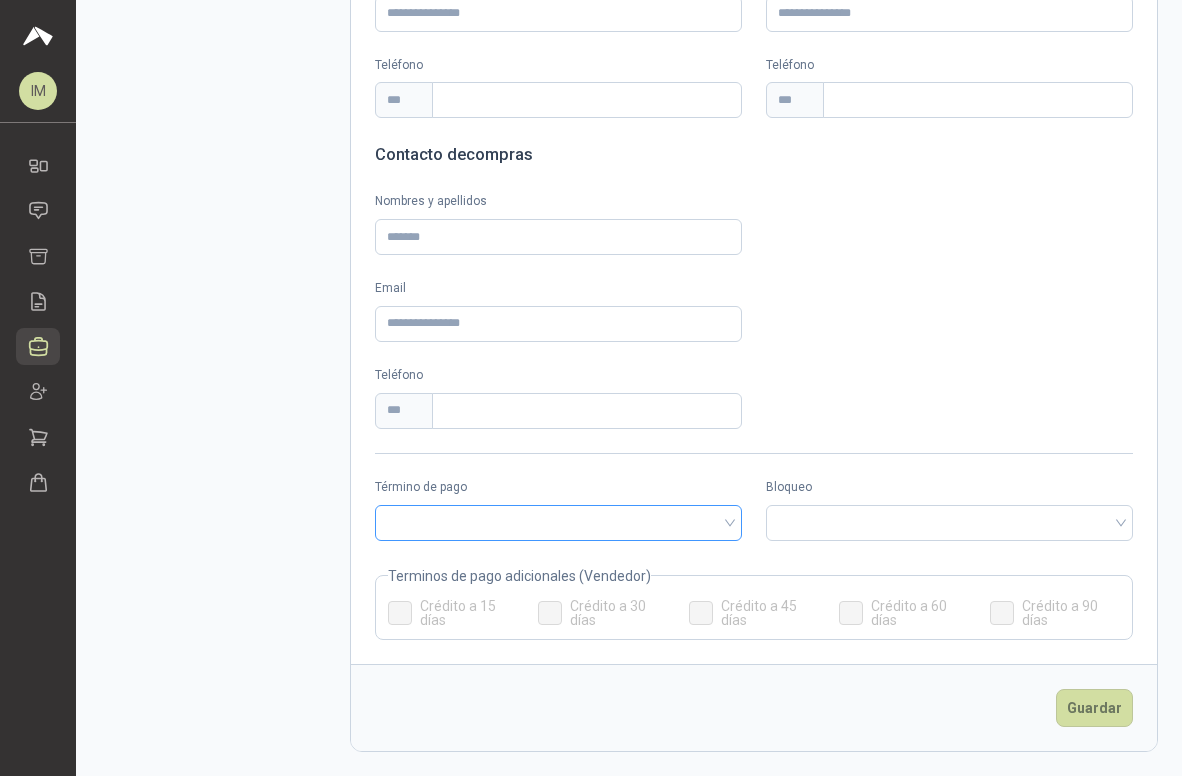 click at bounding box center (558, 523) 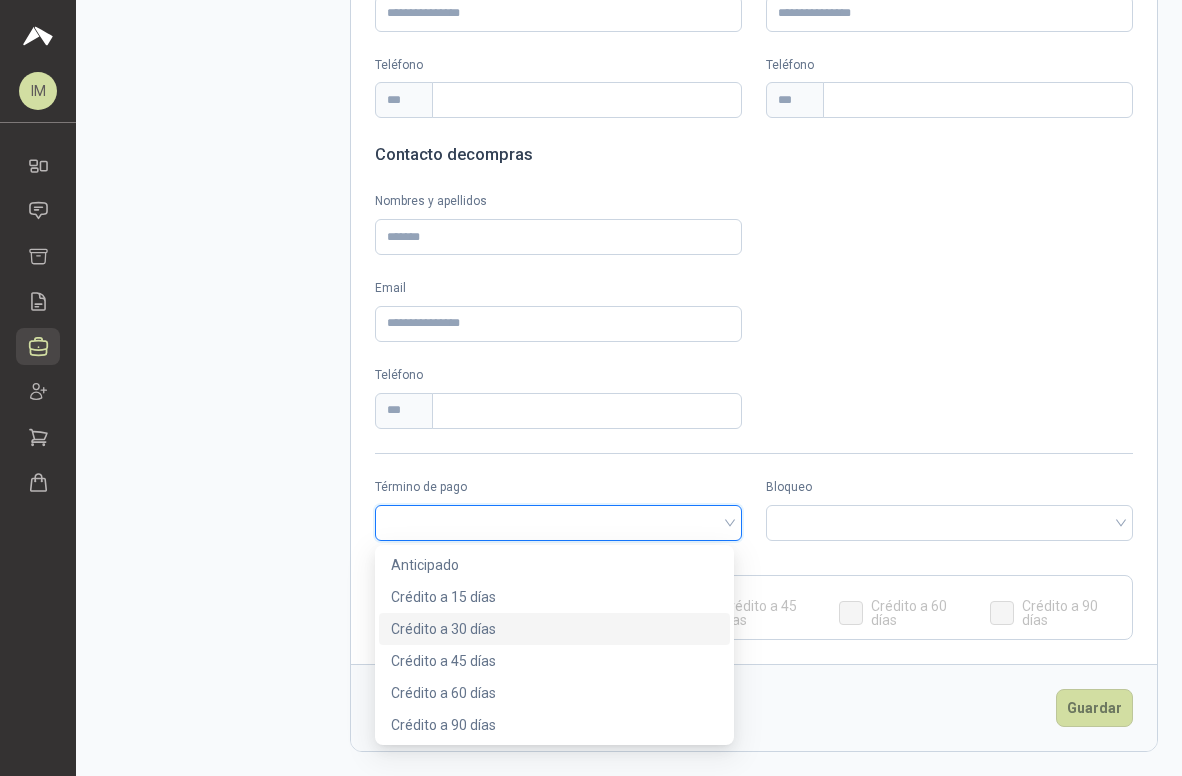 click on "Crédito a 30 días" at bounding box center [554, 629] 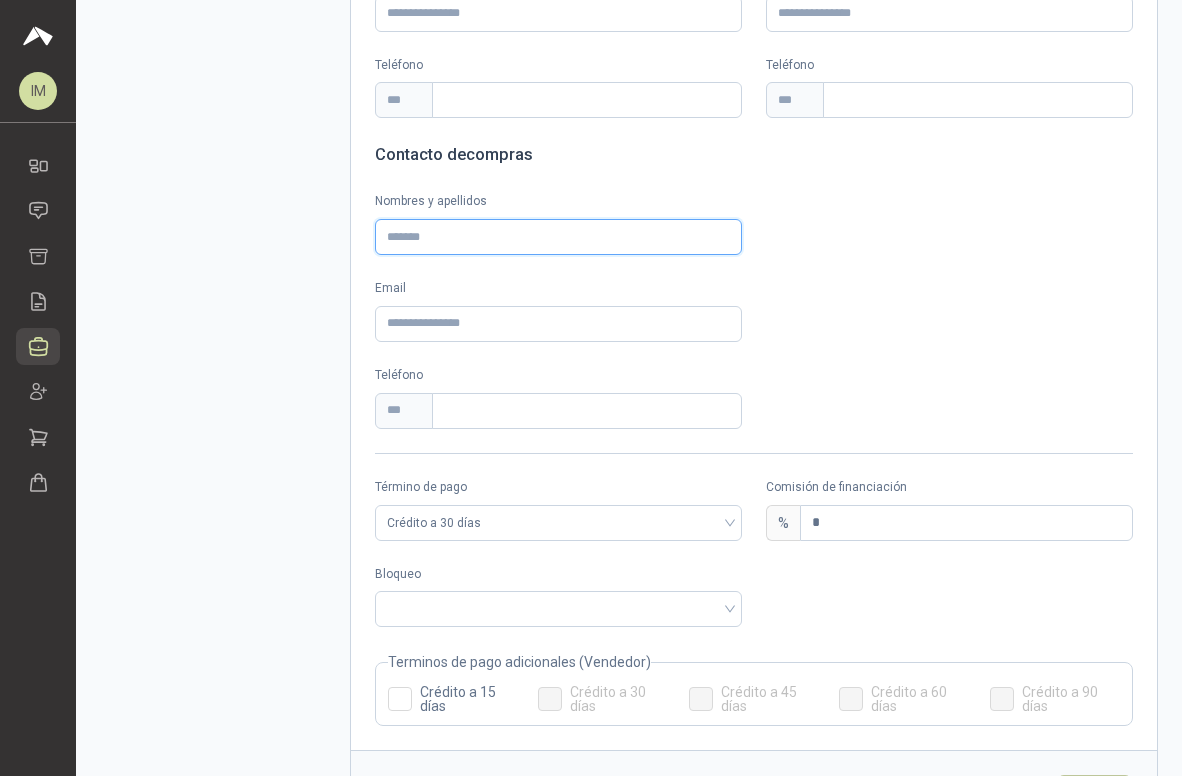 click on "Nombres y apellidos" at bounding box center (558, 237) 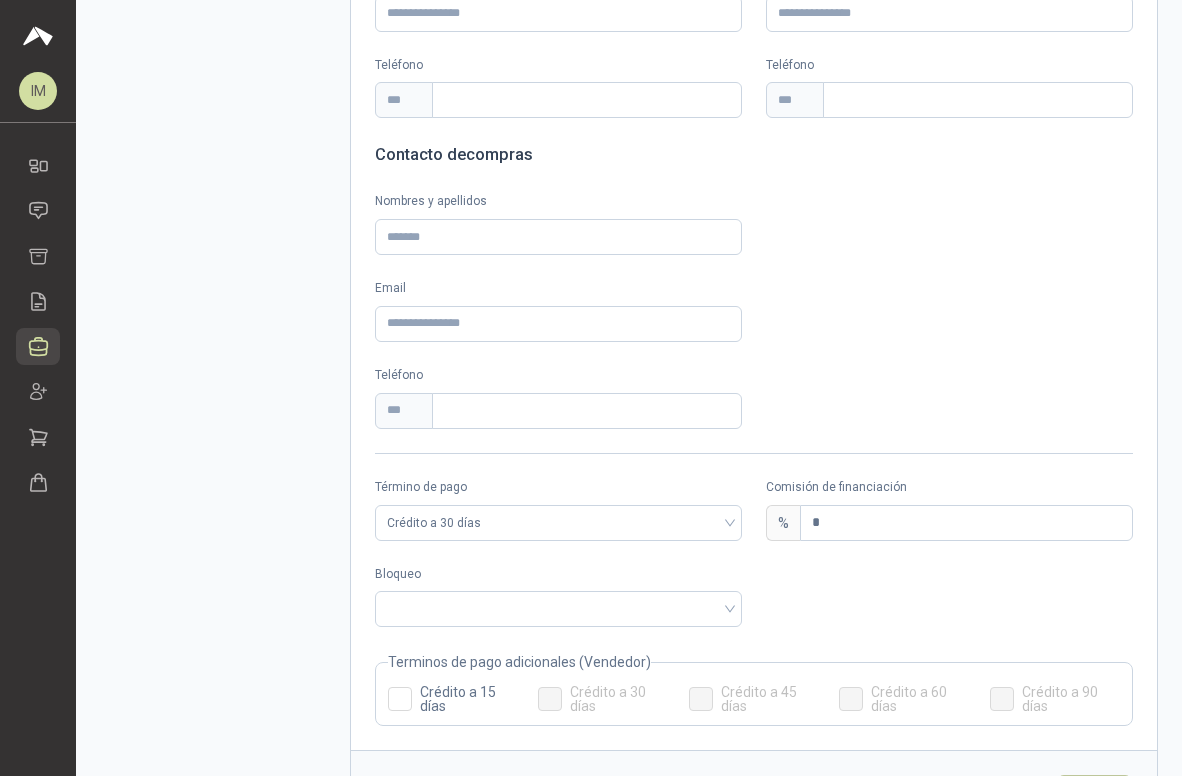 click on "Contacto de la compañía Nombres y apellidos Email Teléfono *** Contacto de tesorería Nombres y apellidos Email Teléfono *** Contacto de  compras Nombres y apellidos Email Teléfono ***" at bounding box center (754, 130) 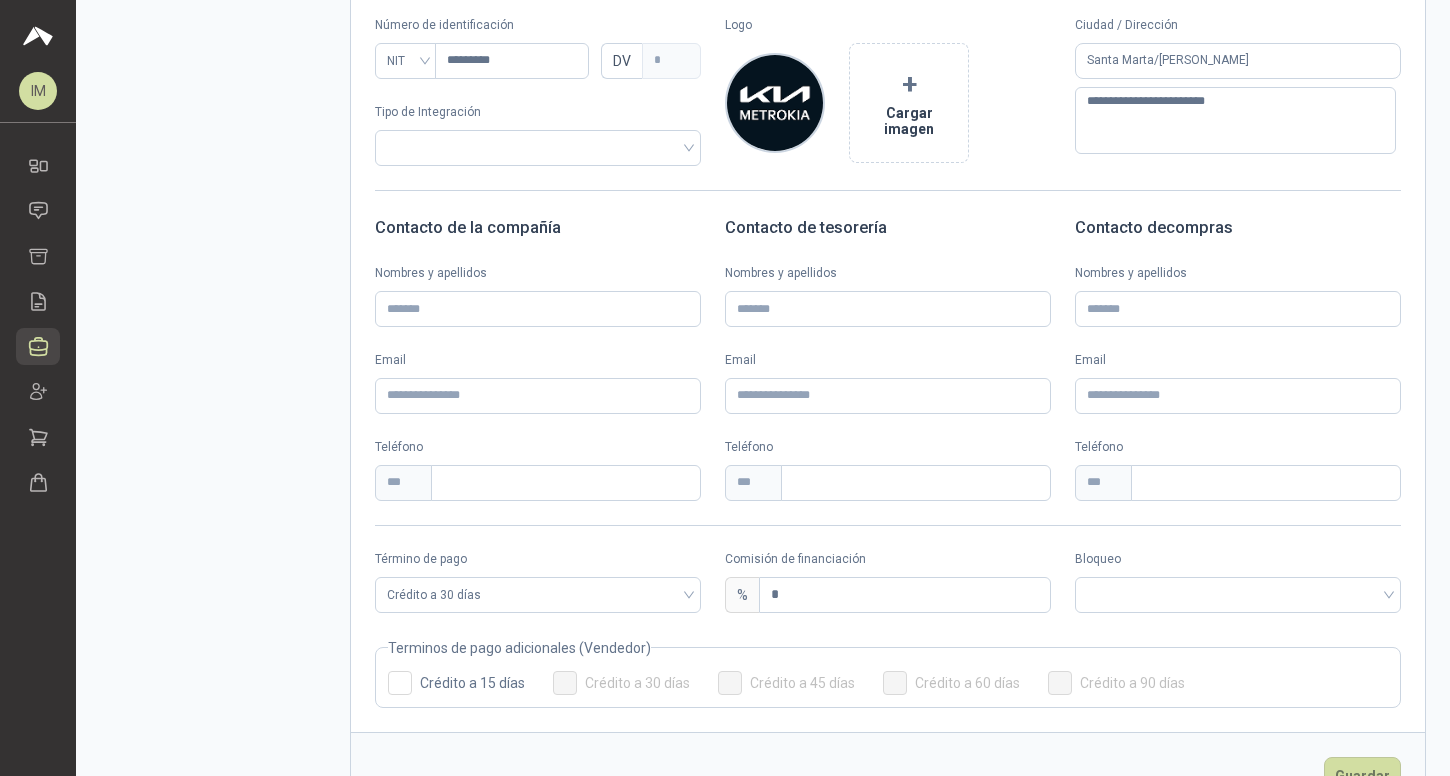 scroll, scrollTop: 355, scrollLeft: 0, axis: vertical 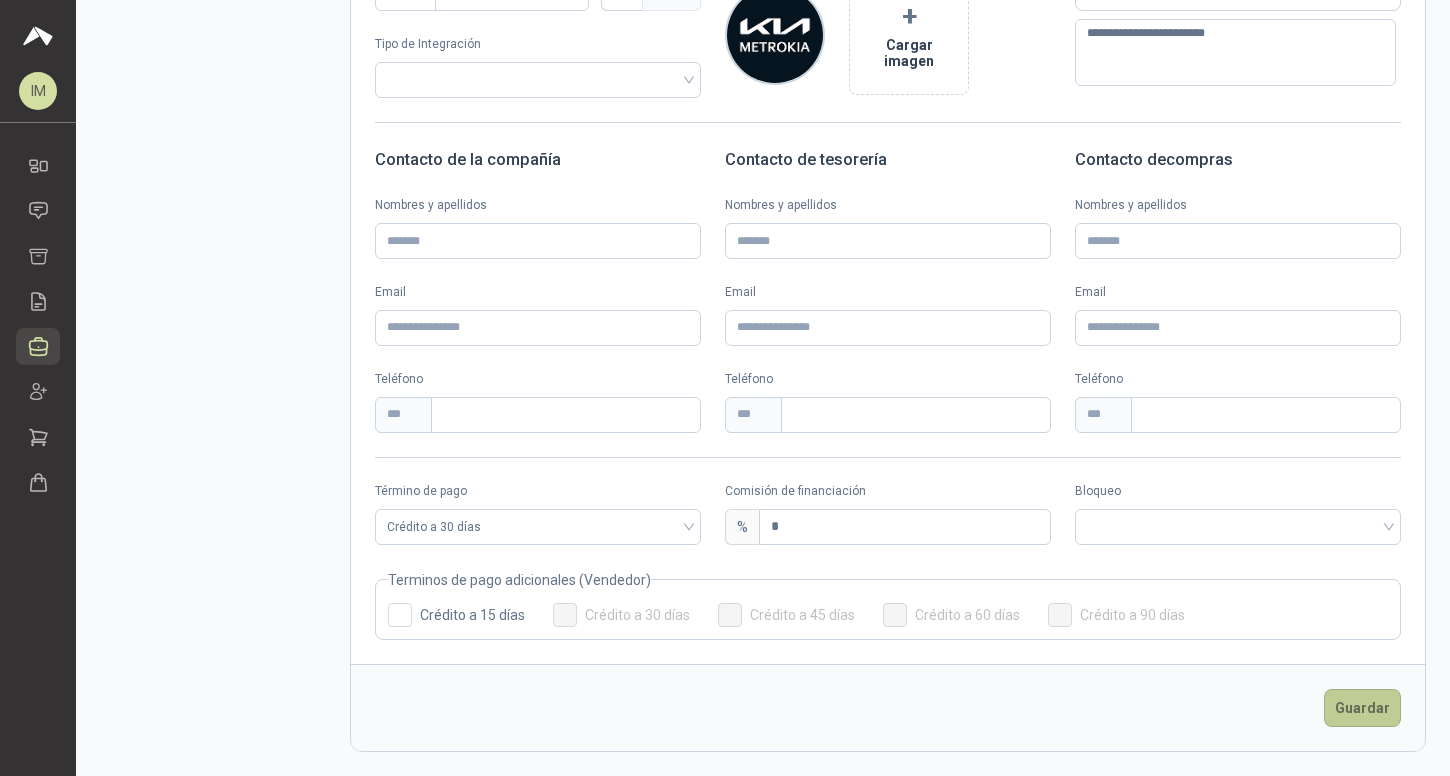 click on "Guardar" at bounding box center (1362, 708) 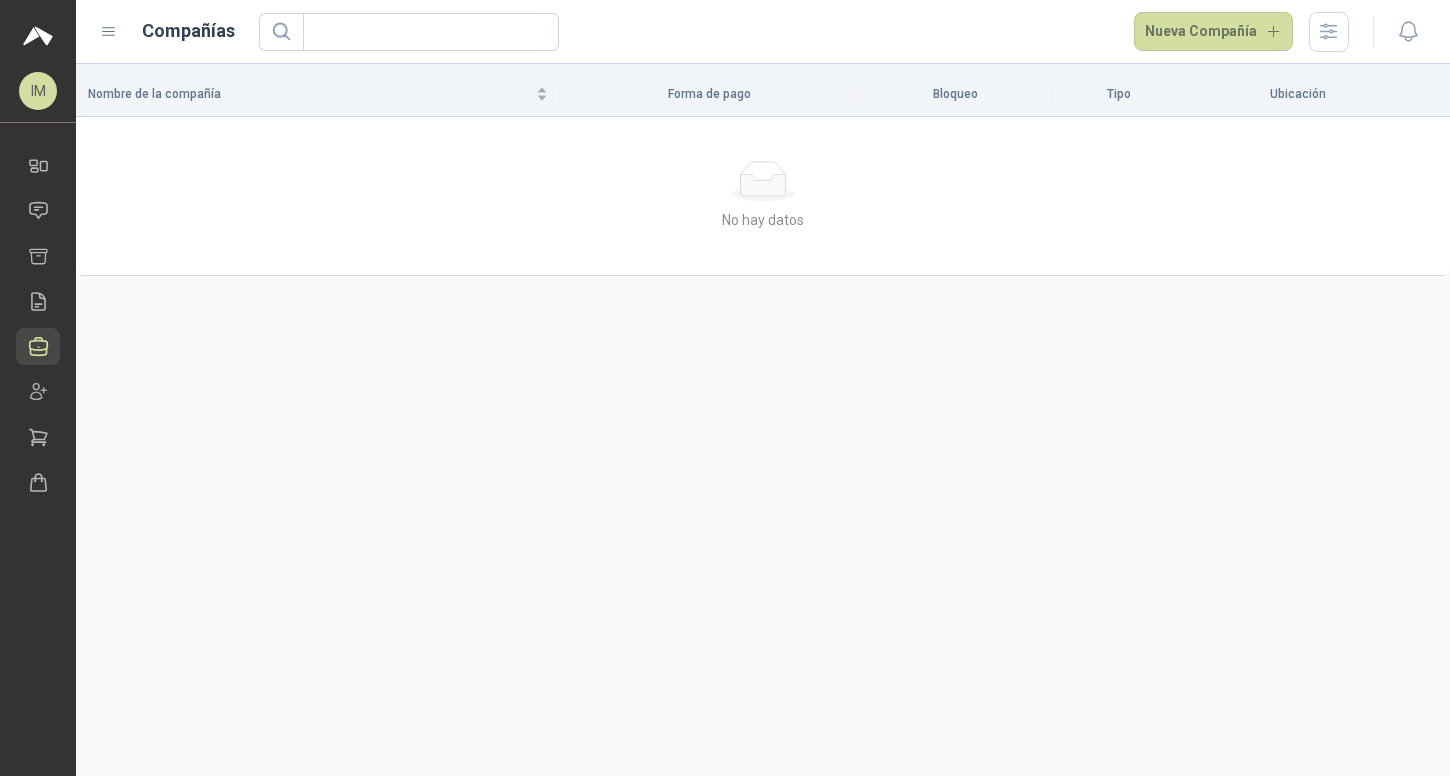 scroll, scrollTop: 0, scrollLeft: 0, axis: both 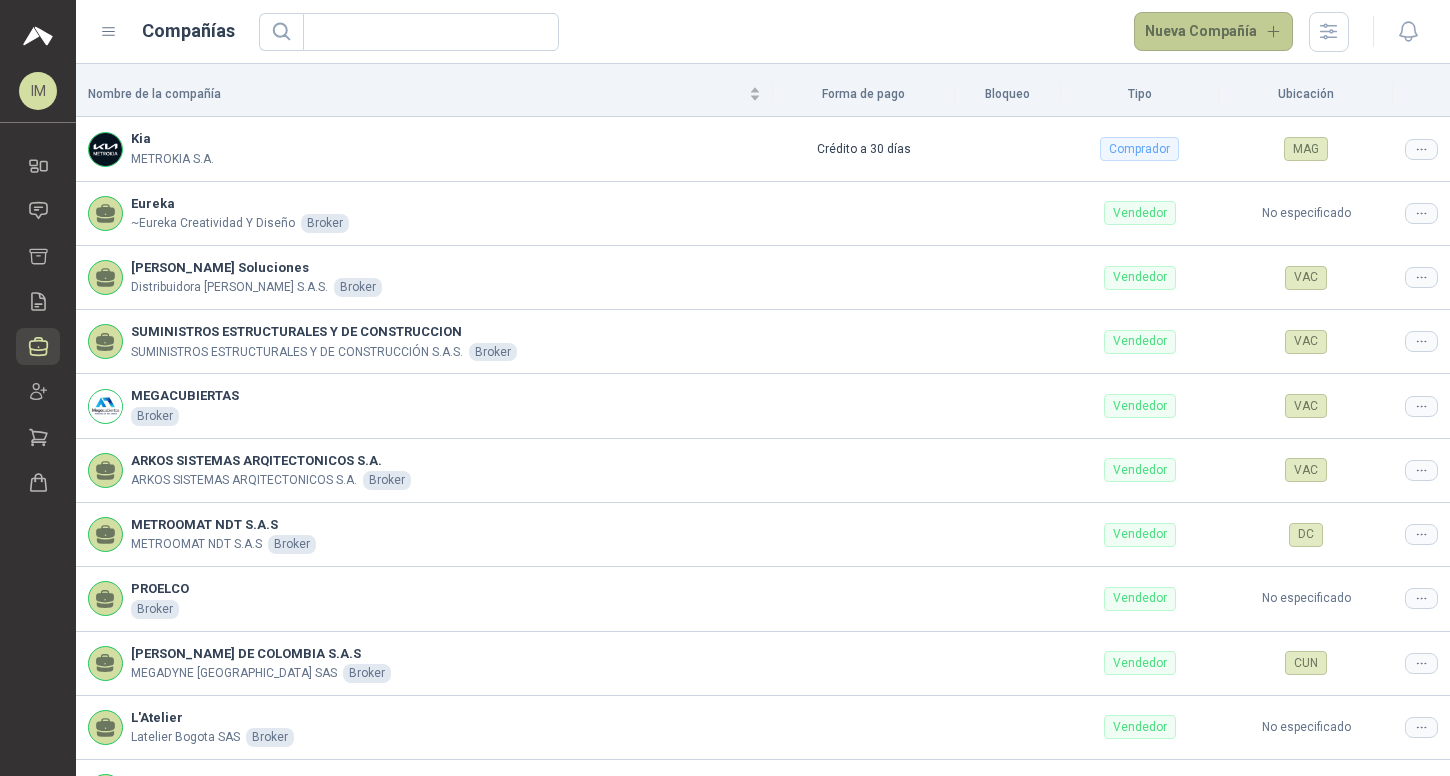 click on "Nueva Compañía" at bounding box center [1214, 32] 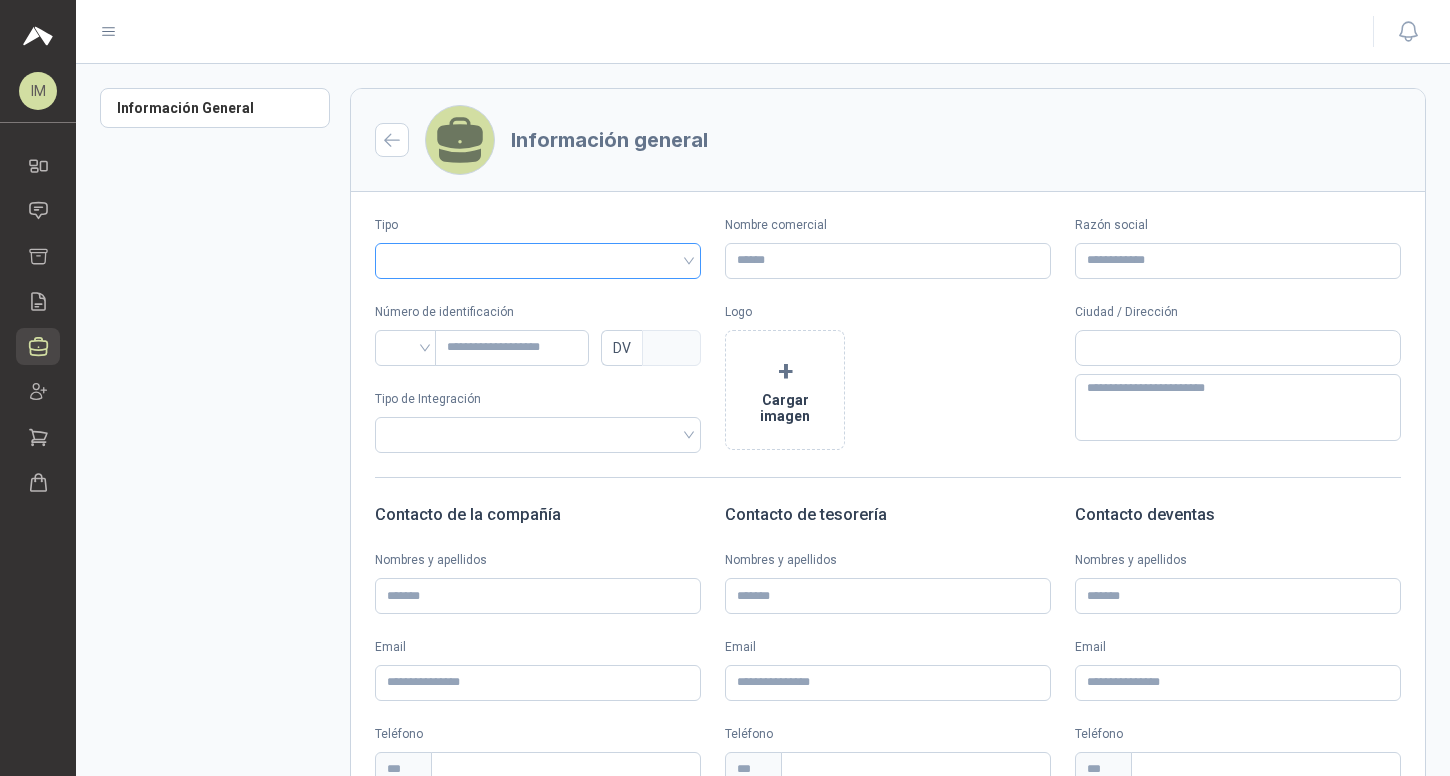 click at bounding box center [538, 259] 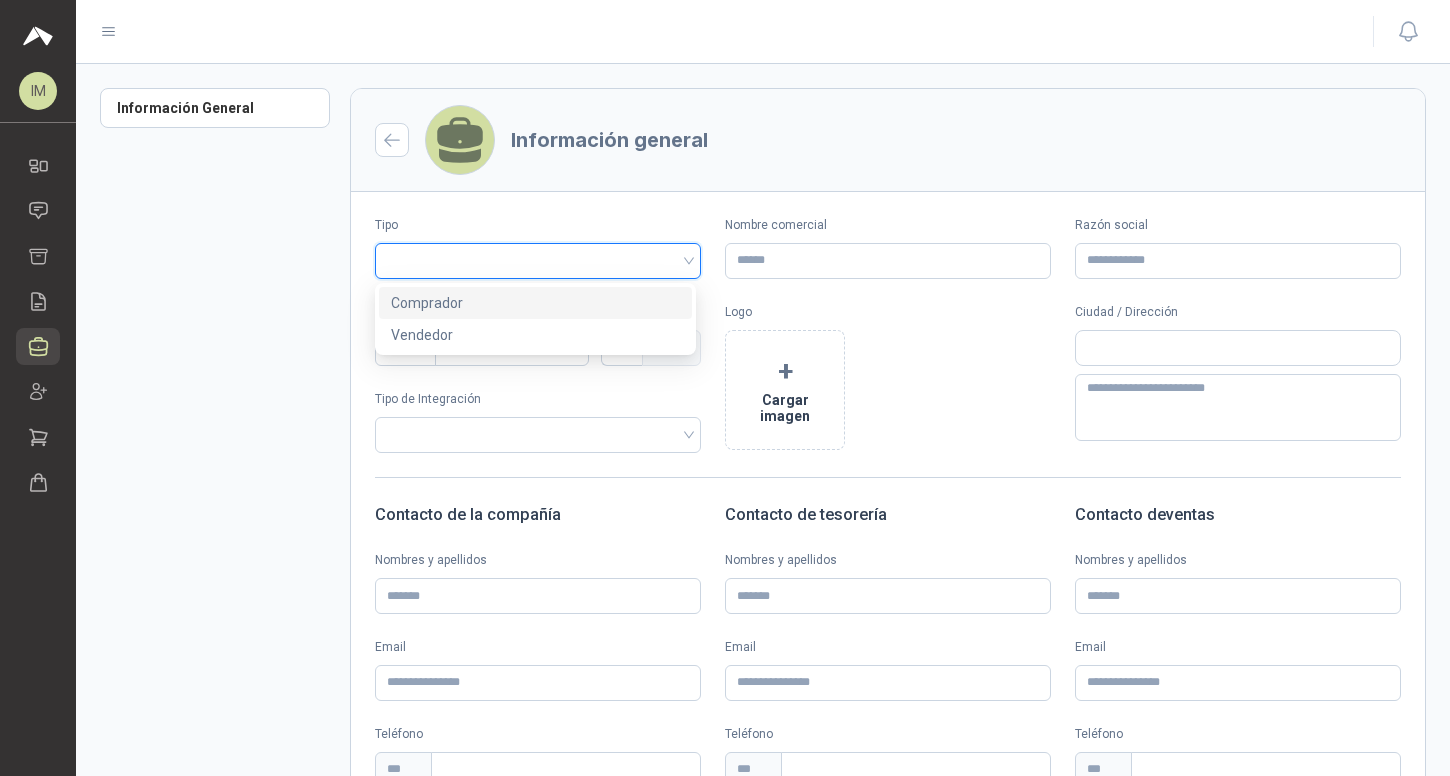click on "Comprador" at bounding box center [535, 303] 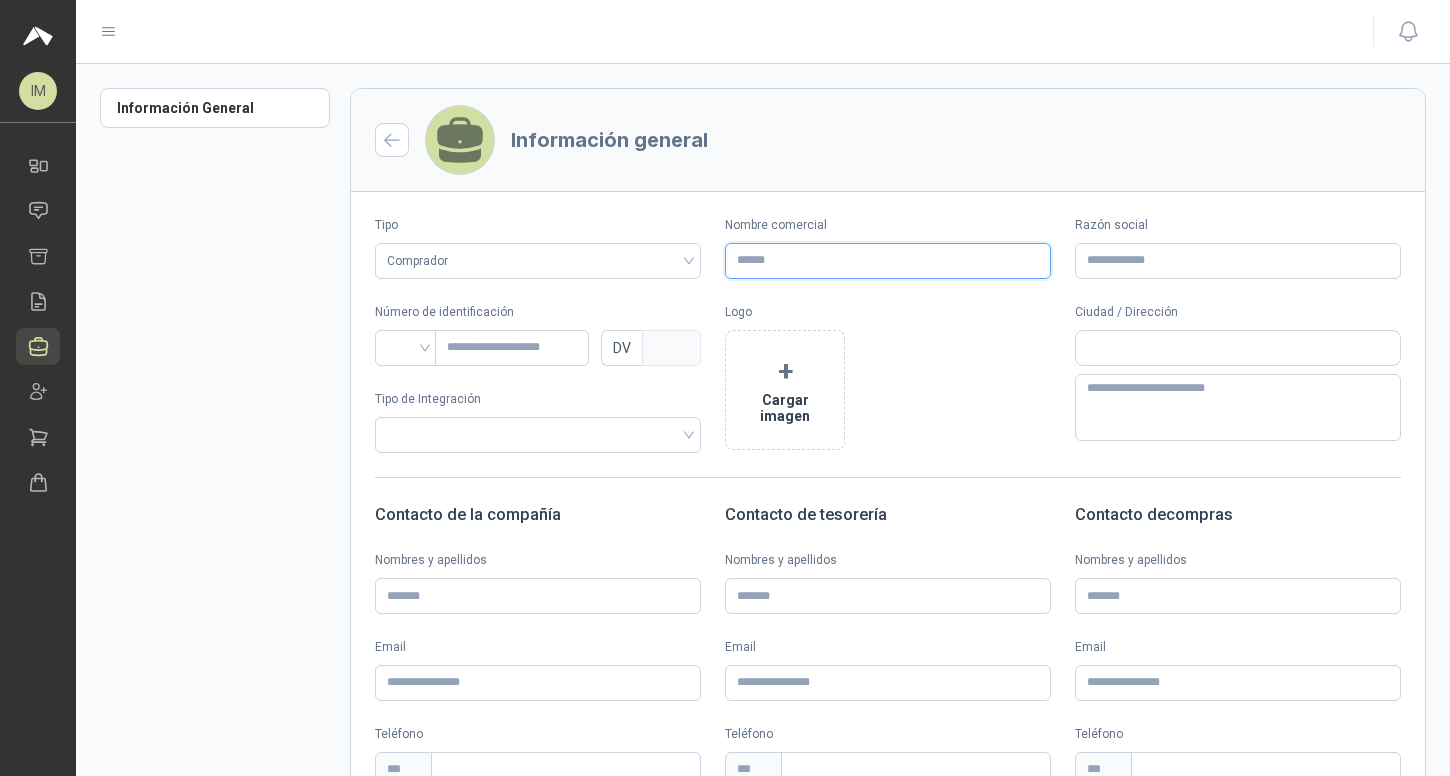 click on "Nombre comercial" at bounding box center (888, 261) 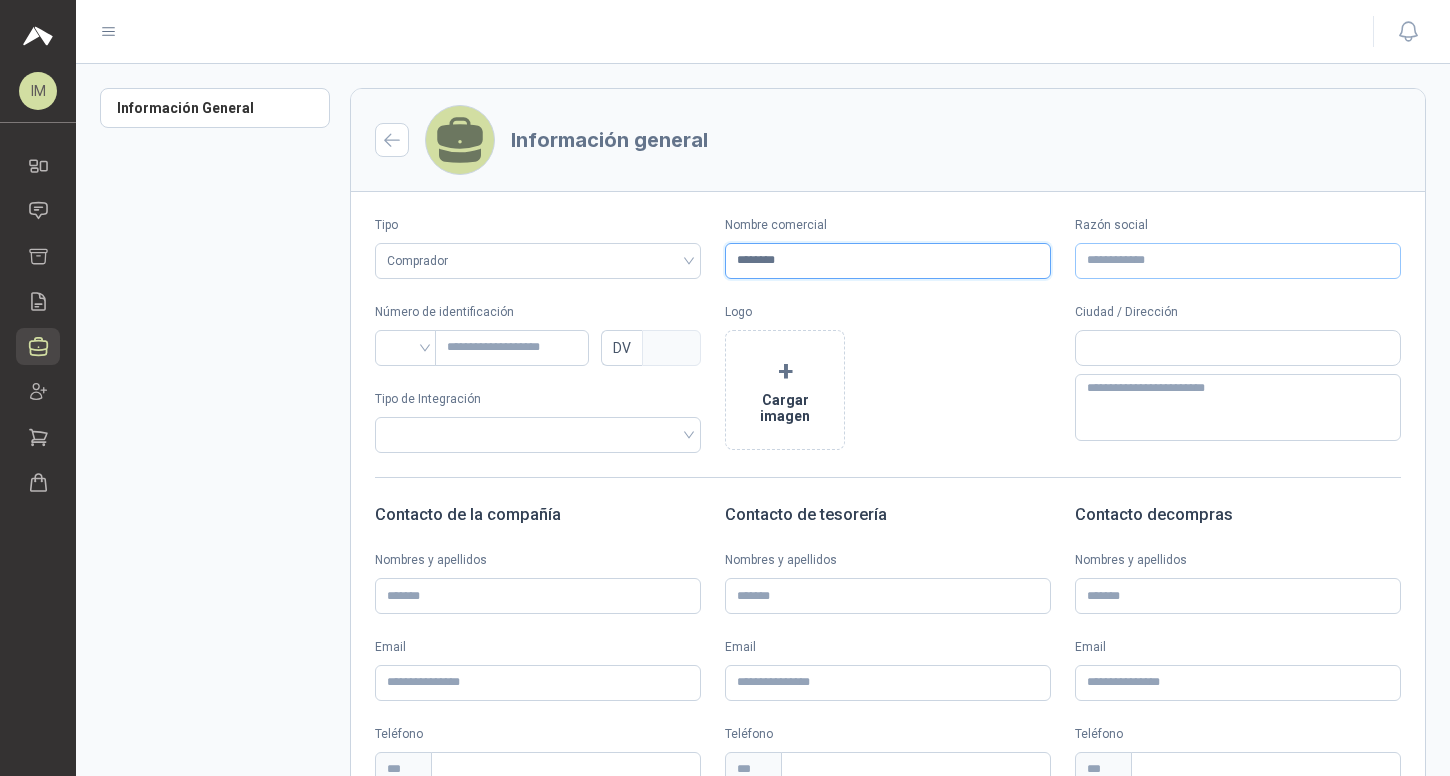 type on "********" 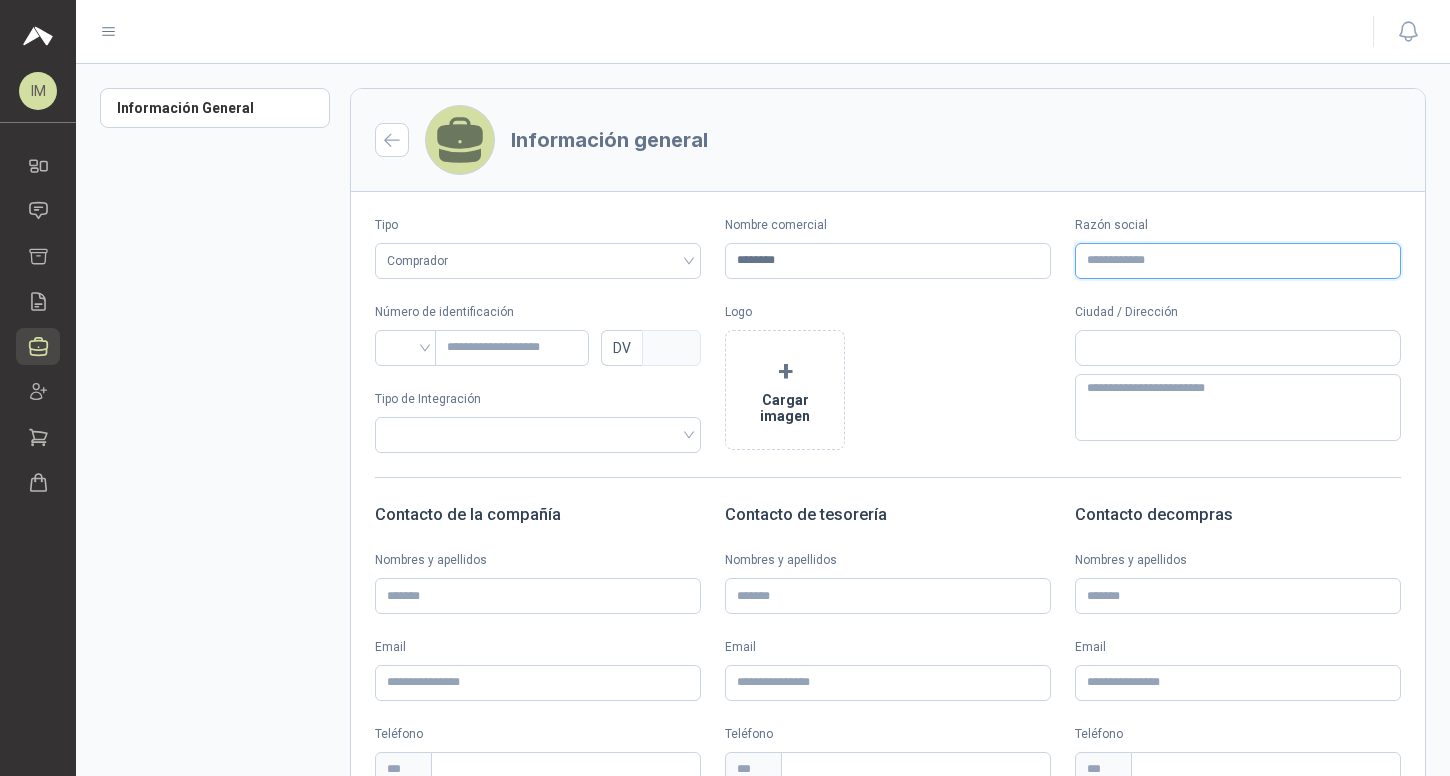 click on "Razón social" at bounding box center (1238, 261) 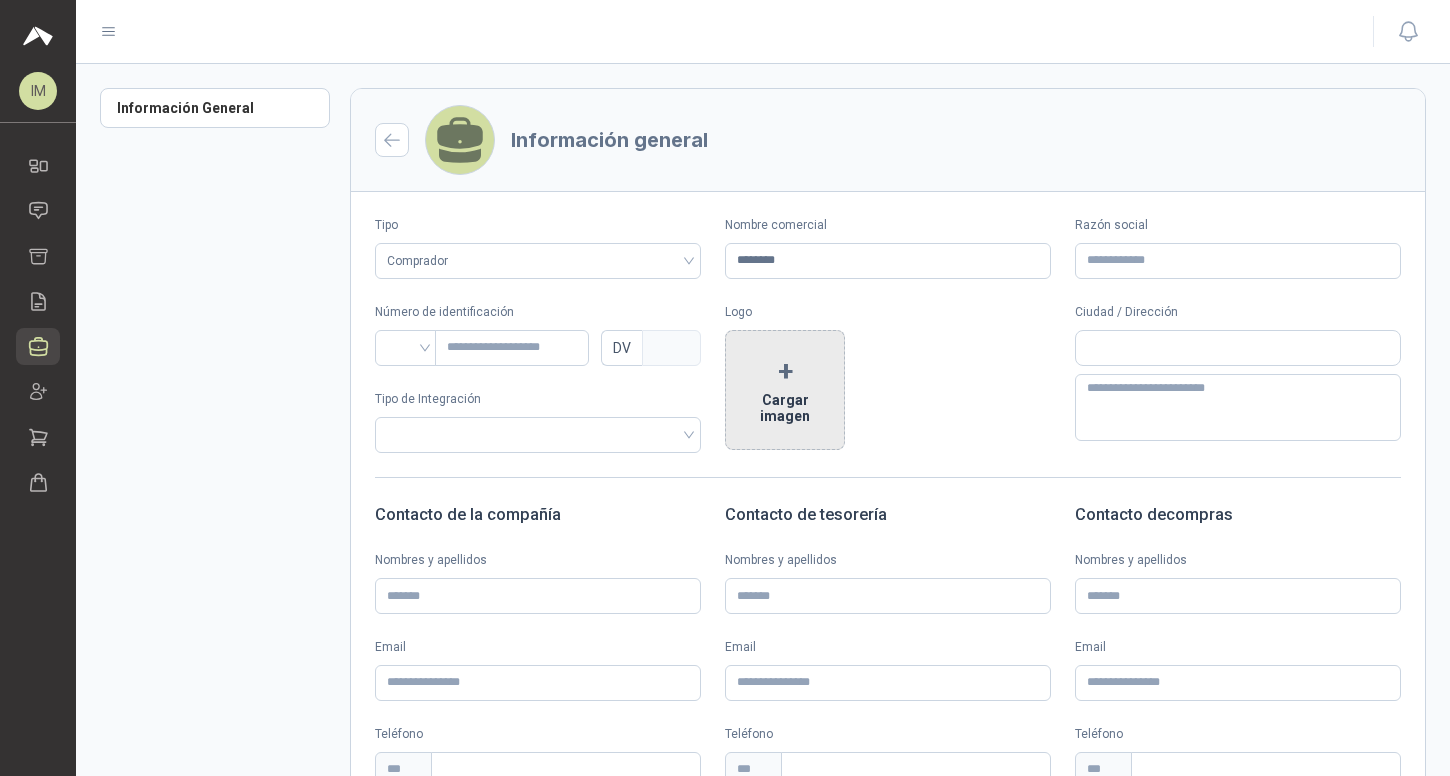 click on "+  Cargar imagen" at bounding box center (785, 390) 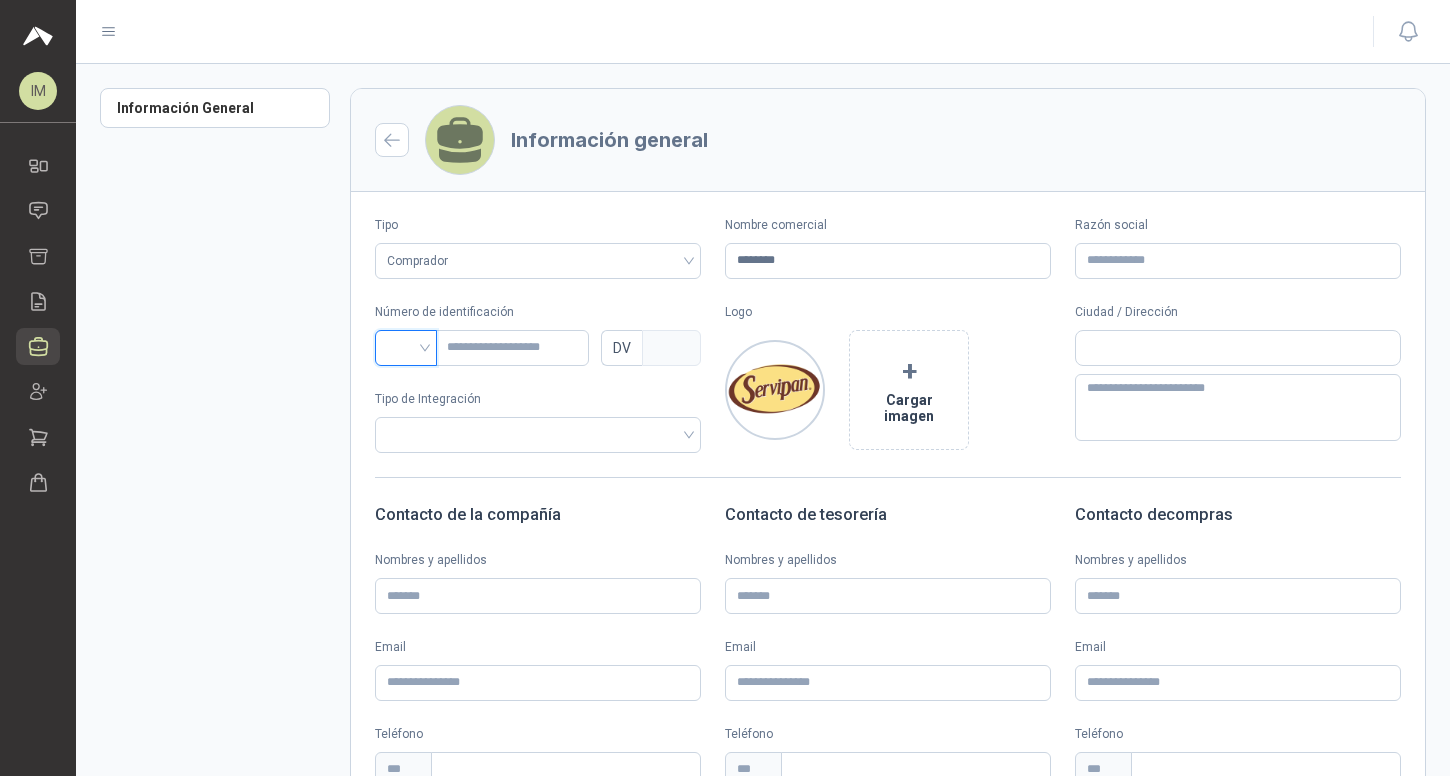 click at bounding box center (406, 346) 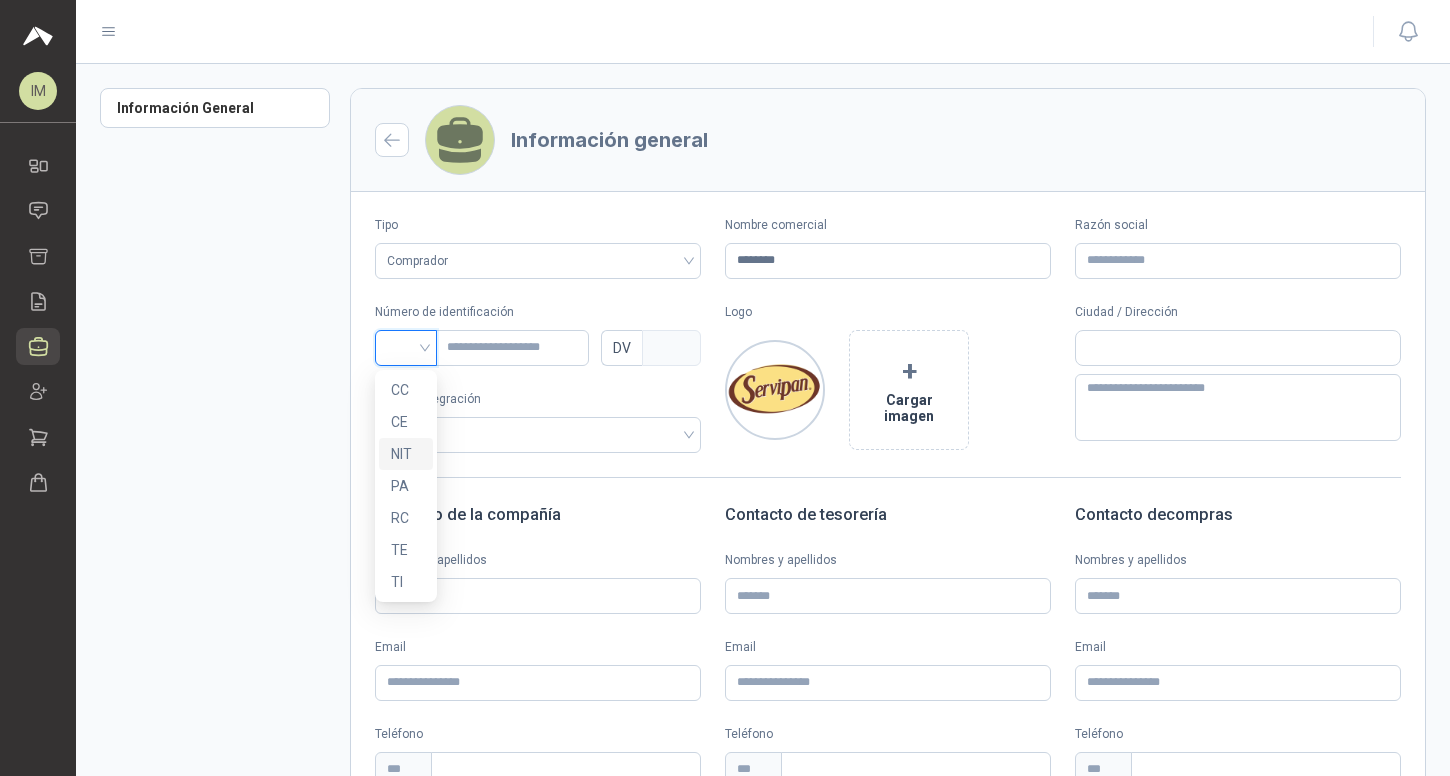 click on "NIT" at bounding box center [406, 454] 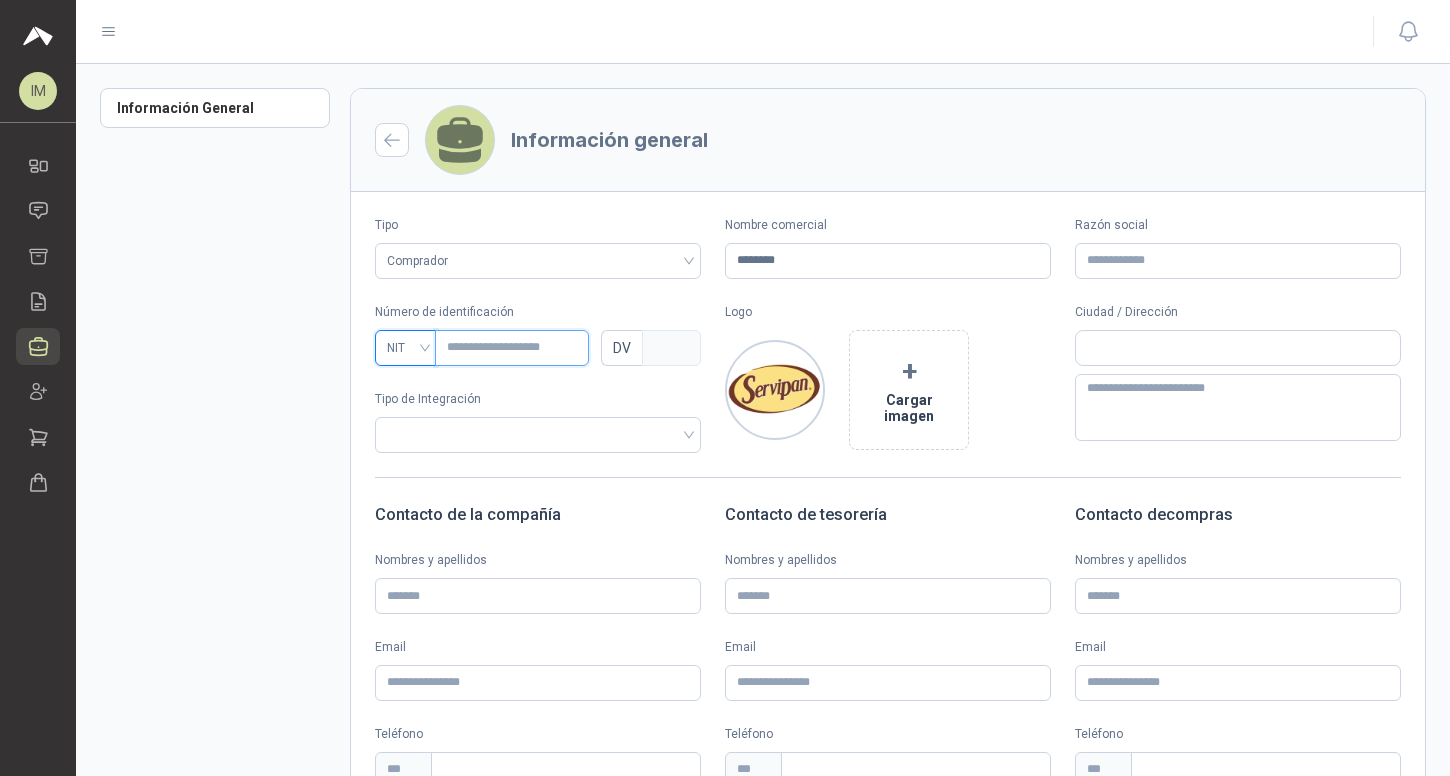 click at bounding box center [512, 348] 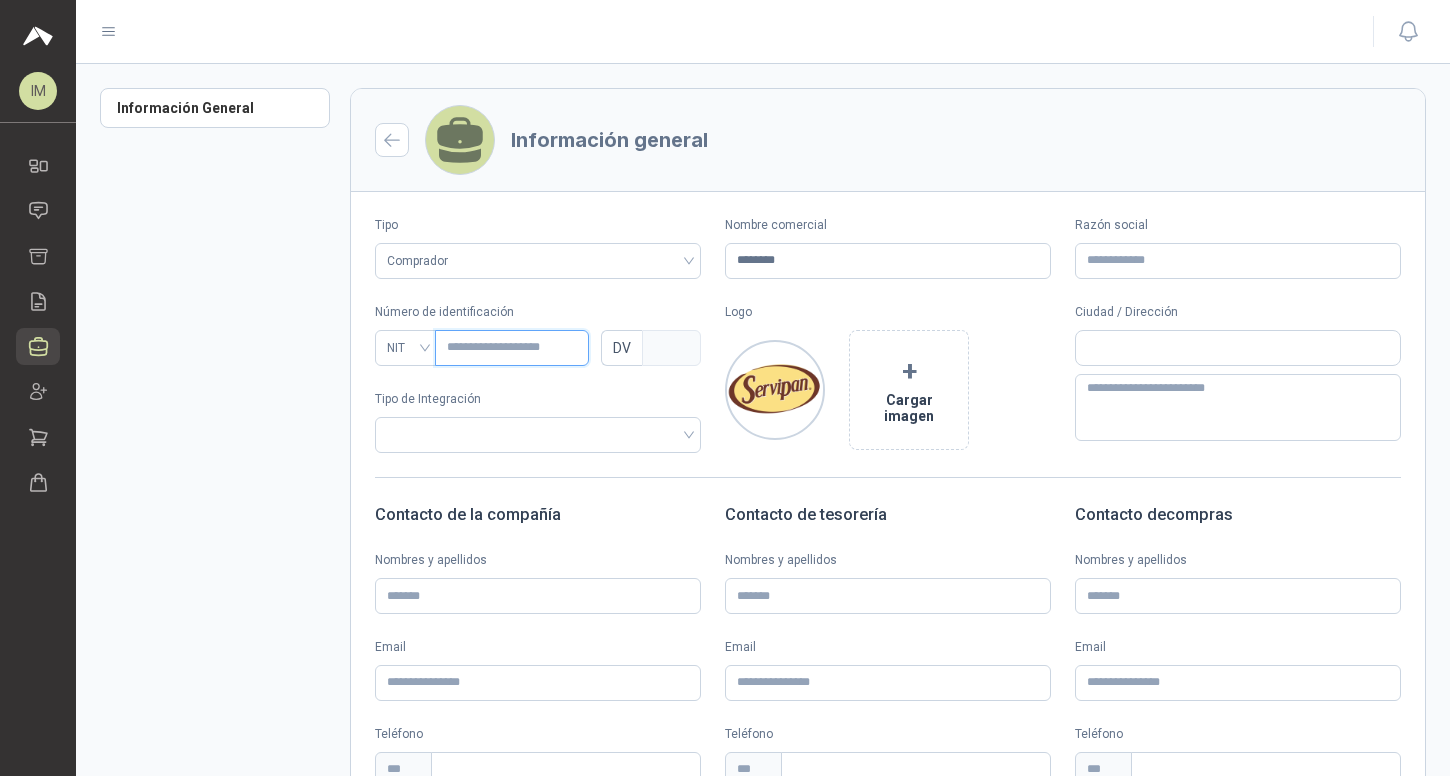paste on "**********" 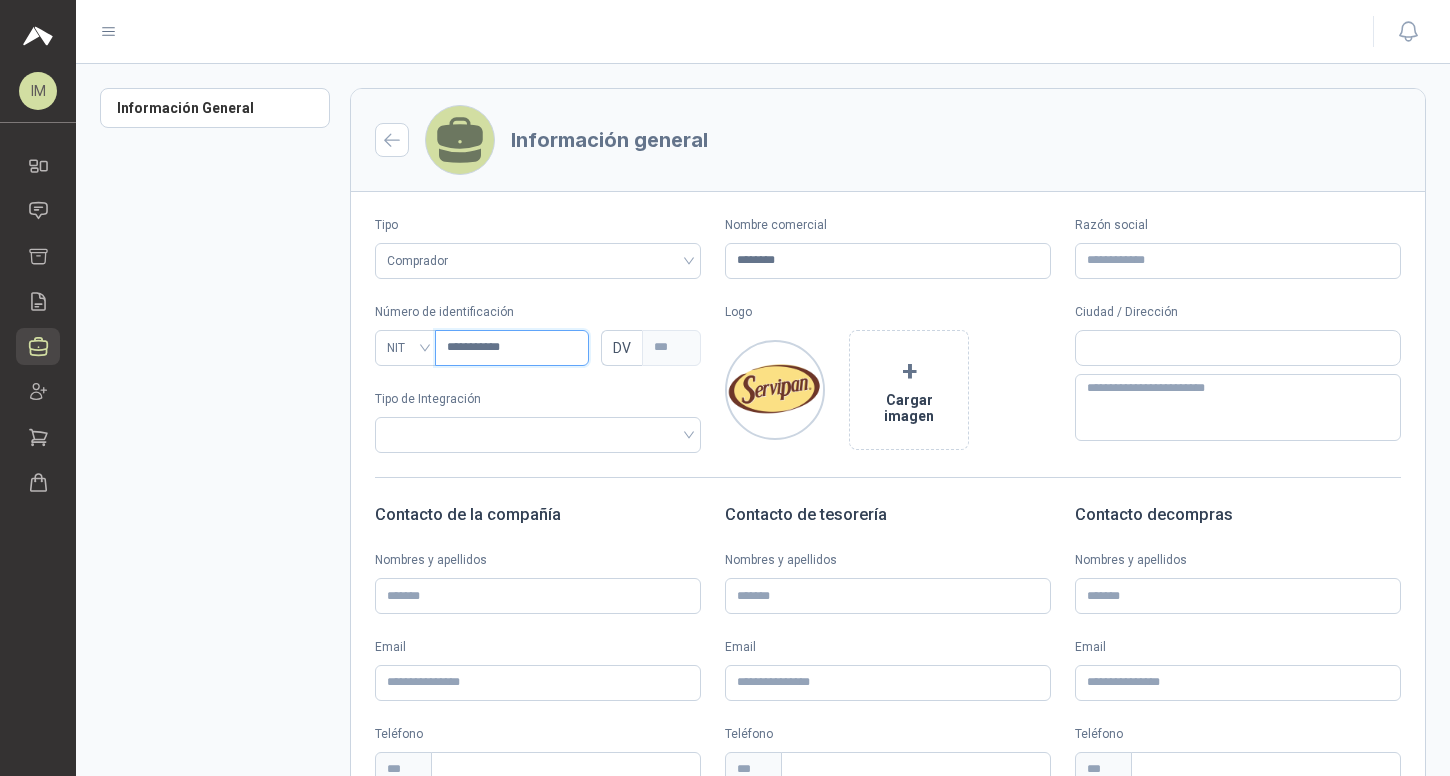 click on "**********" at bounding box center [512, 348] 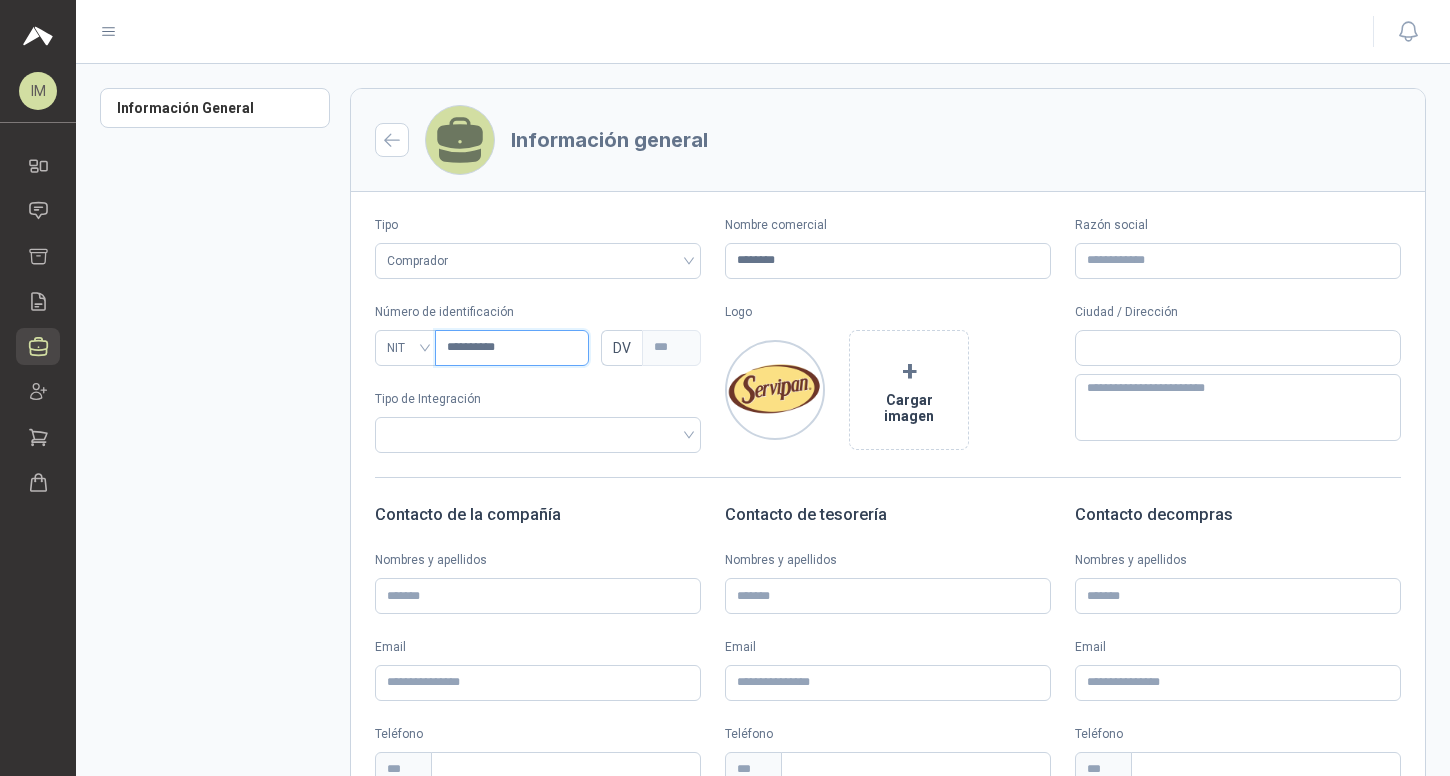 click on "**********" at bounding box center (512, 348) 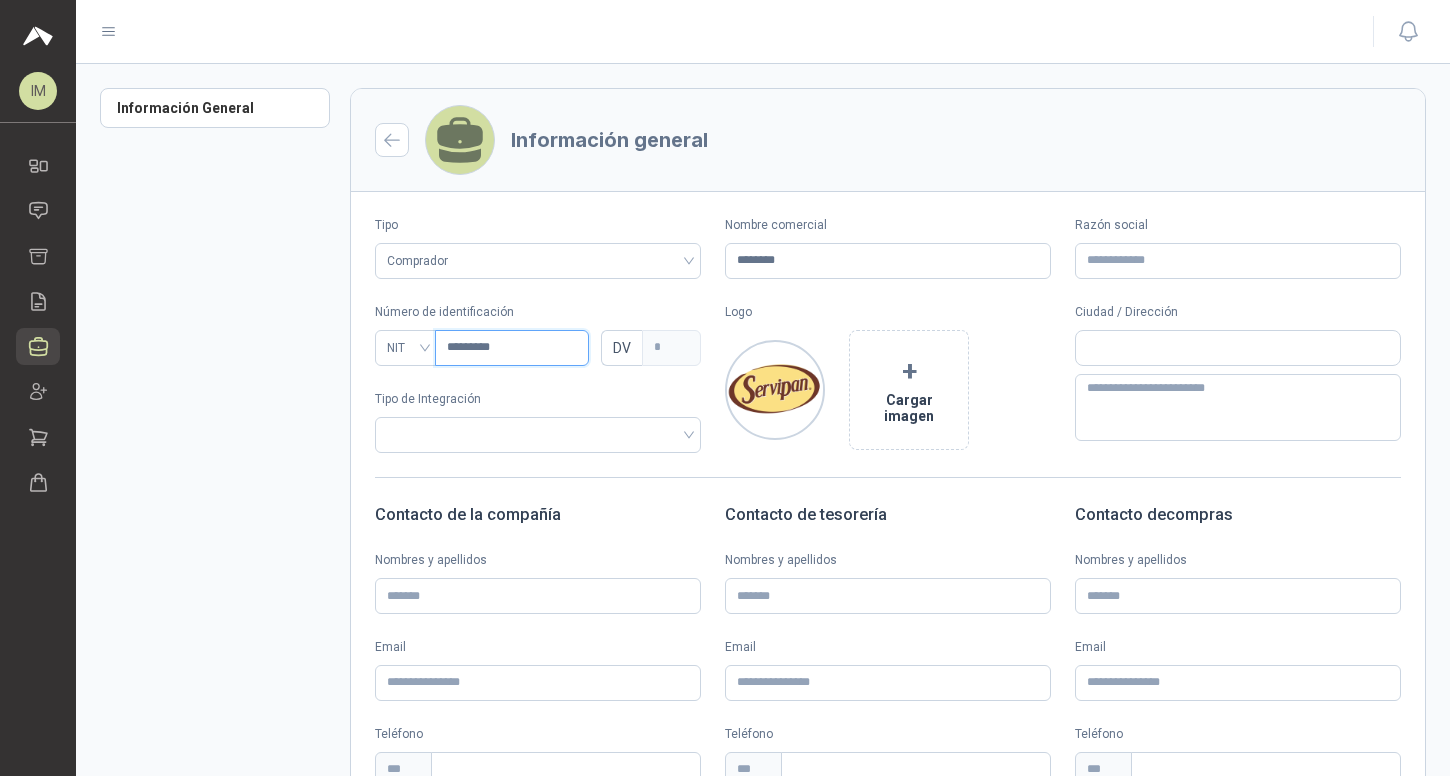 type on "*********" 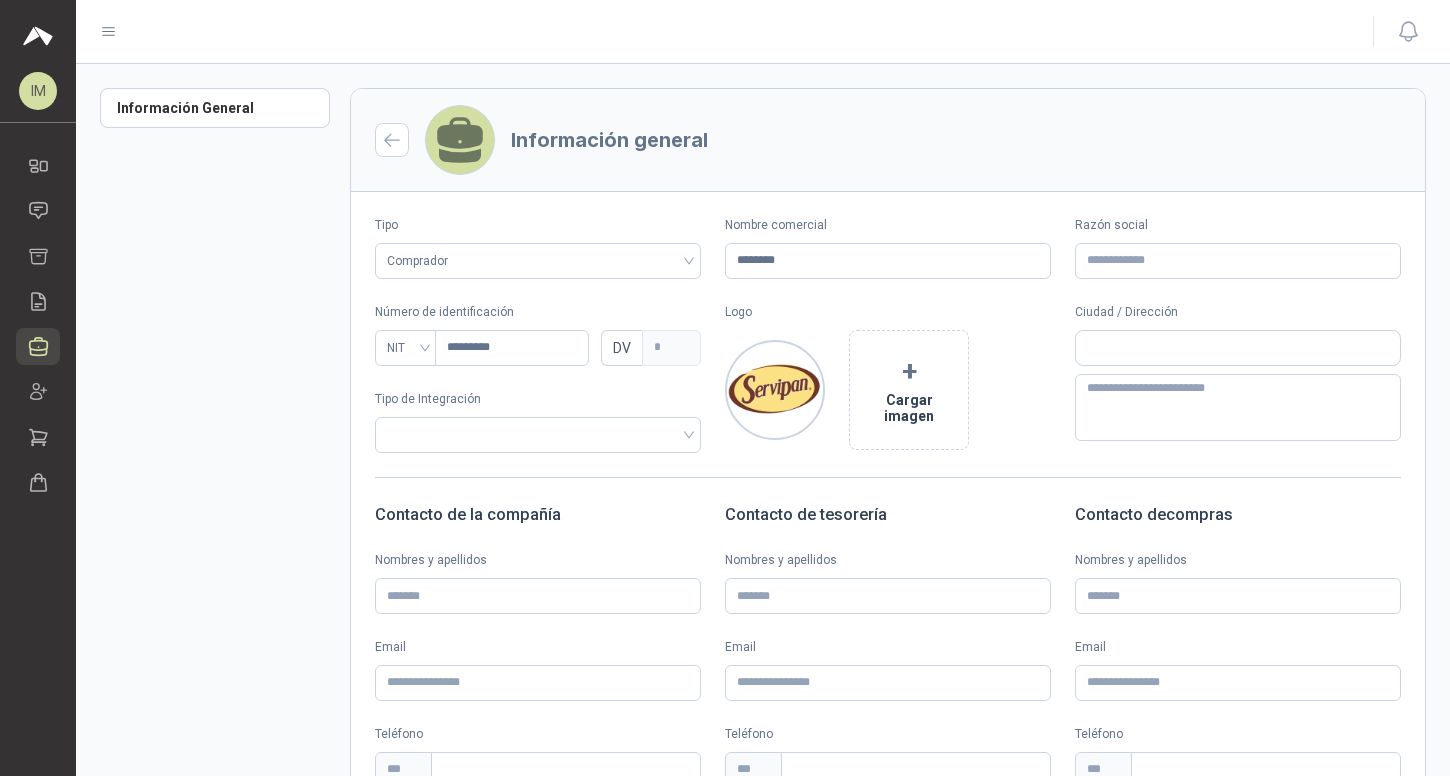 click on "Tipo de Integración" at bounding box center [538, 421] 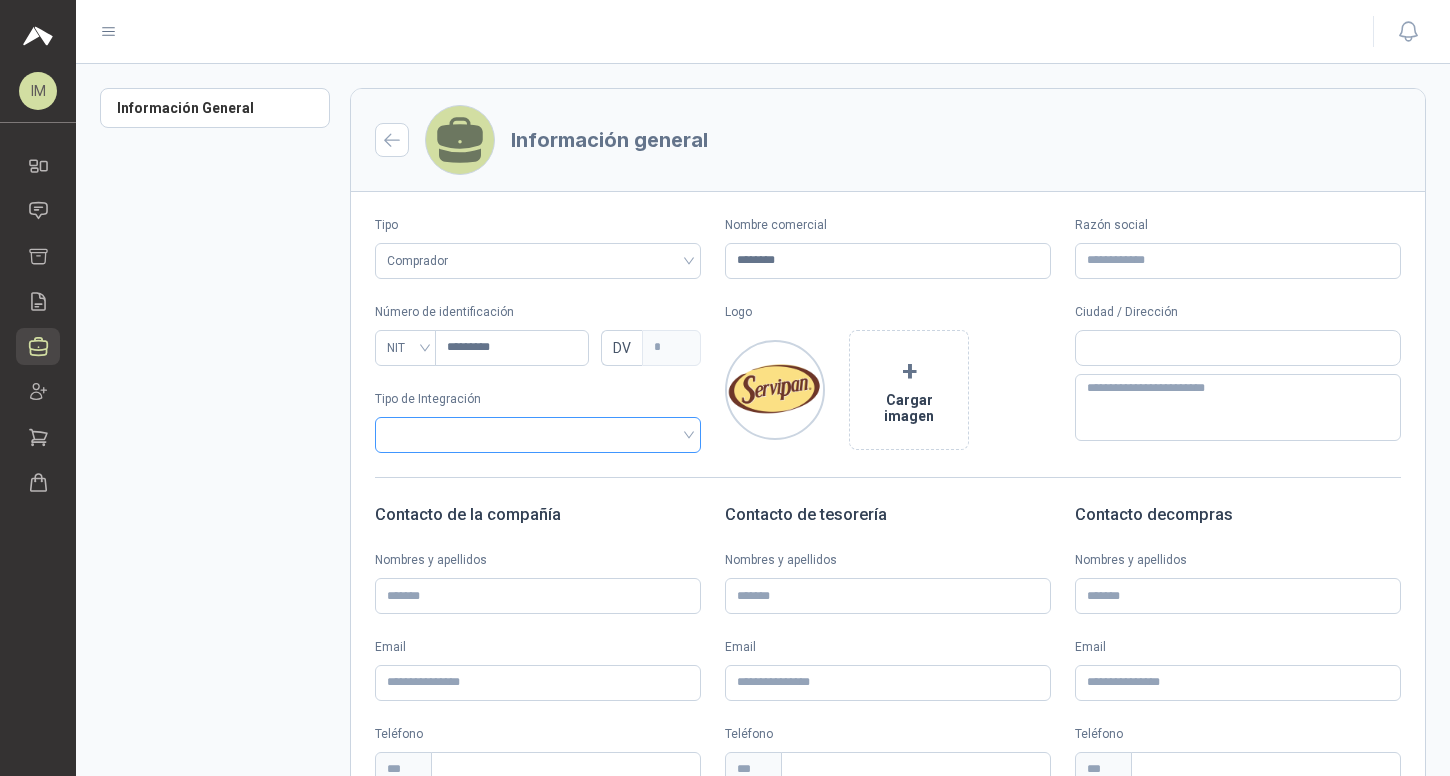 click at bounding box center (538, 433) 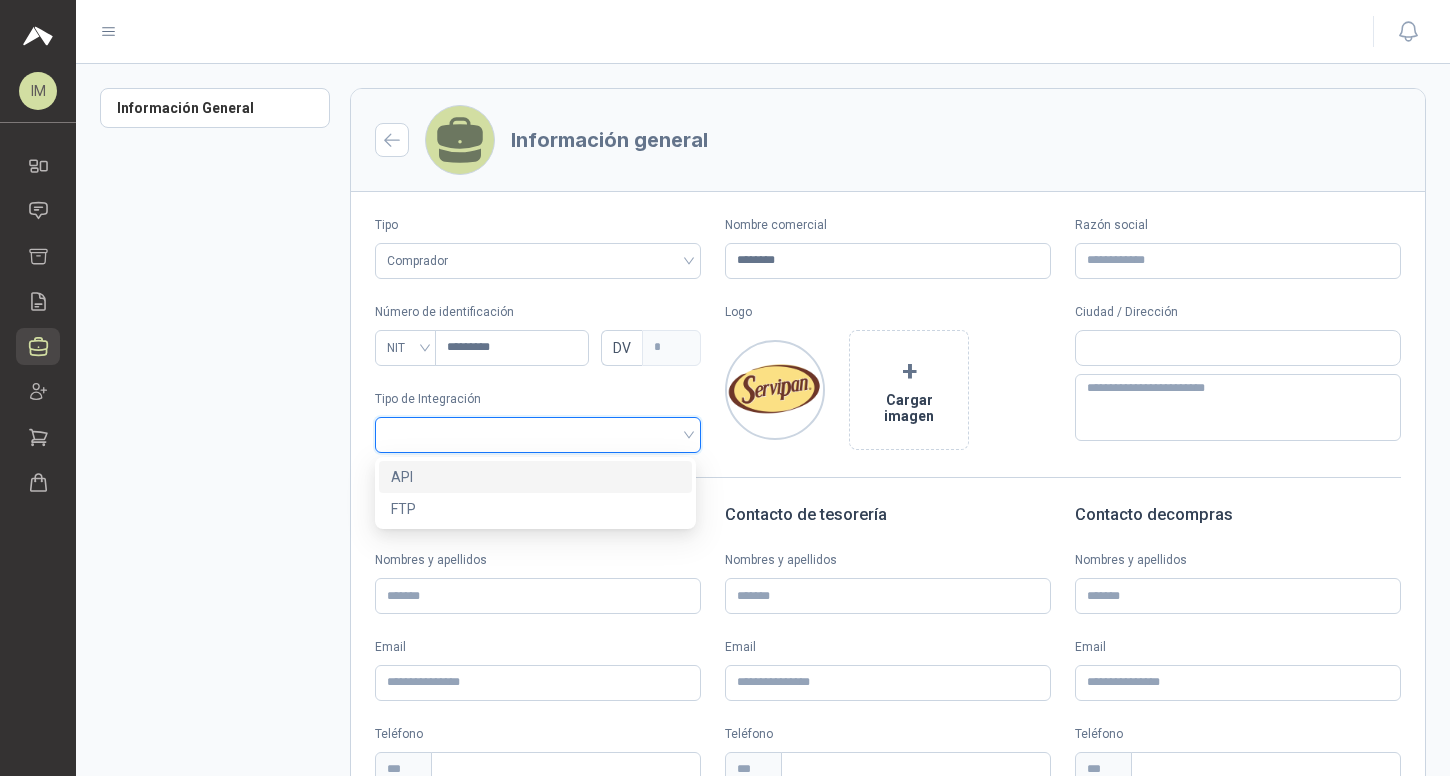 click on "Tipo de Integración" at bounding box center [538, 399] 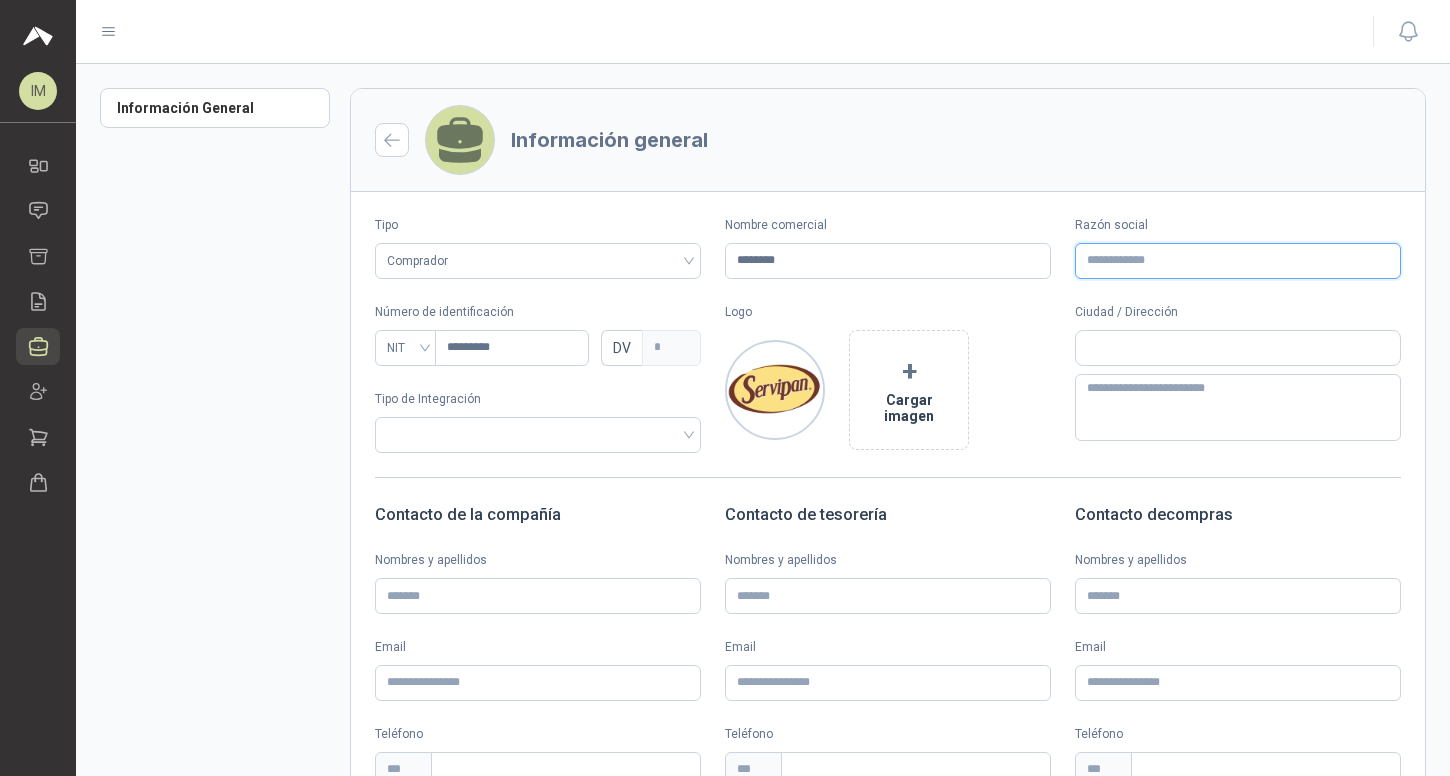 click on "Razón social" at bounding box center (1238, 261) 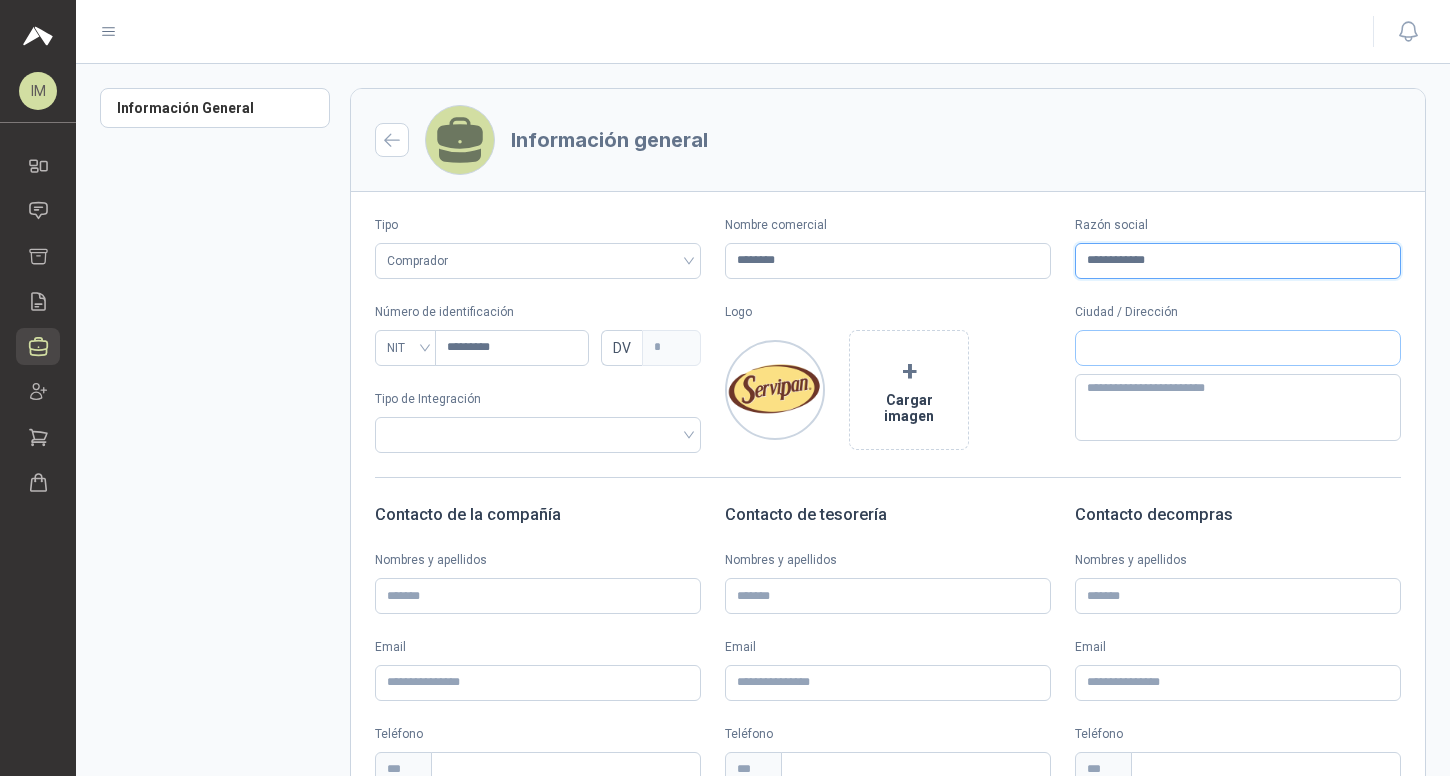 type on "**********" 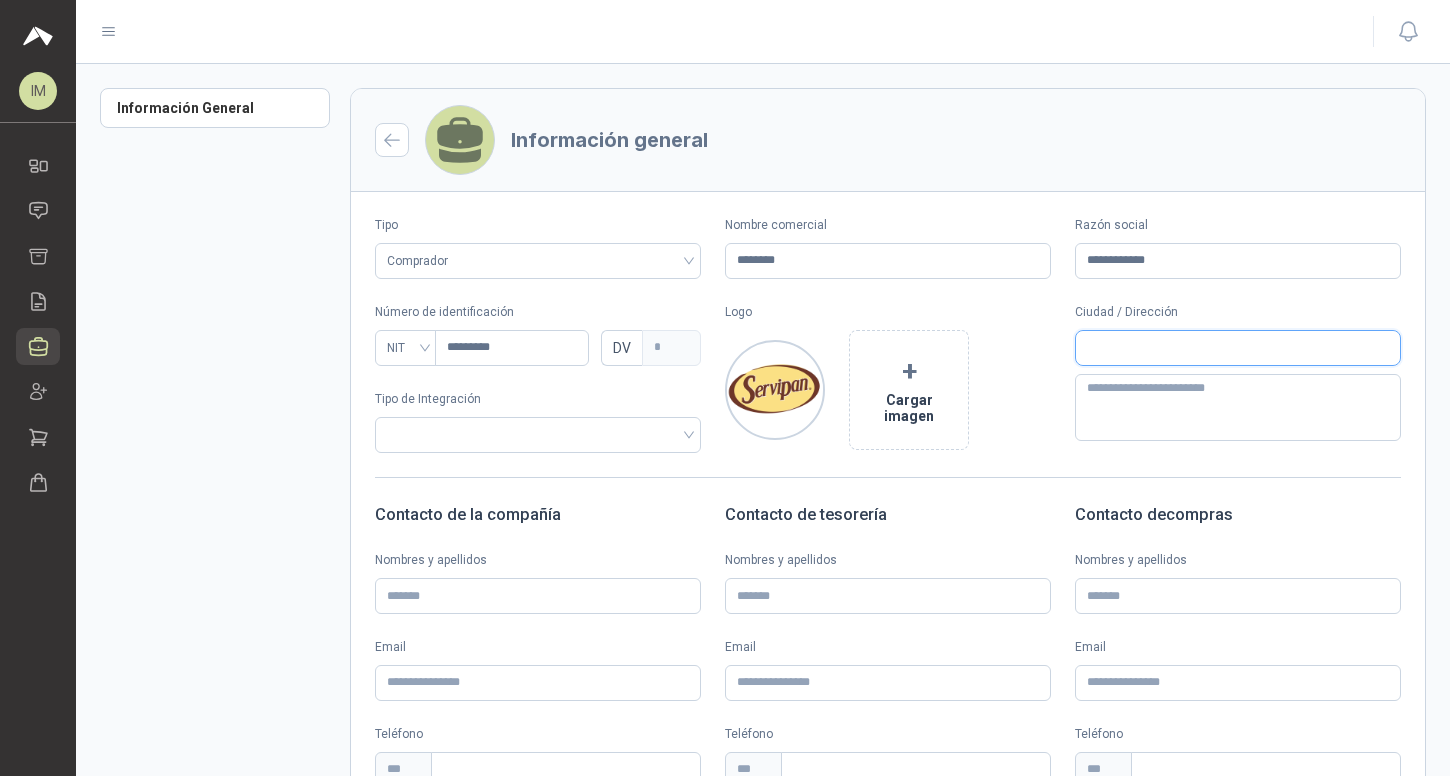 click at bounding box center (1238, 348) 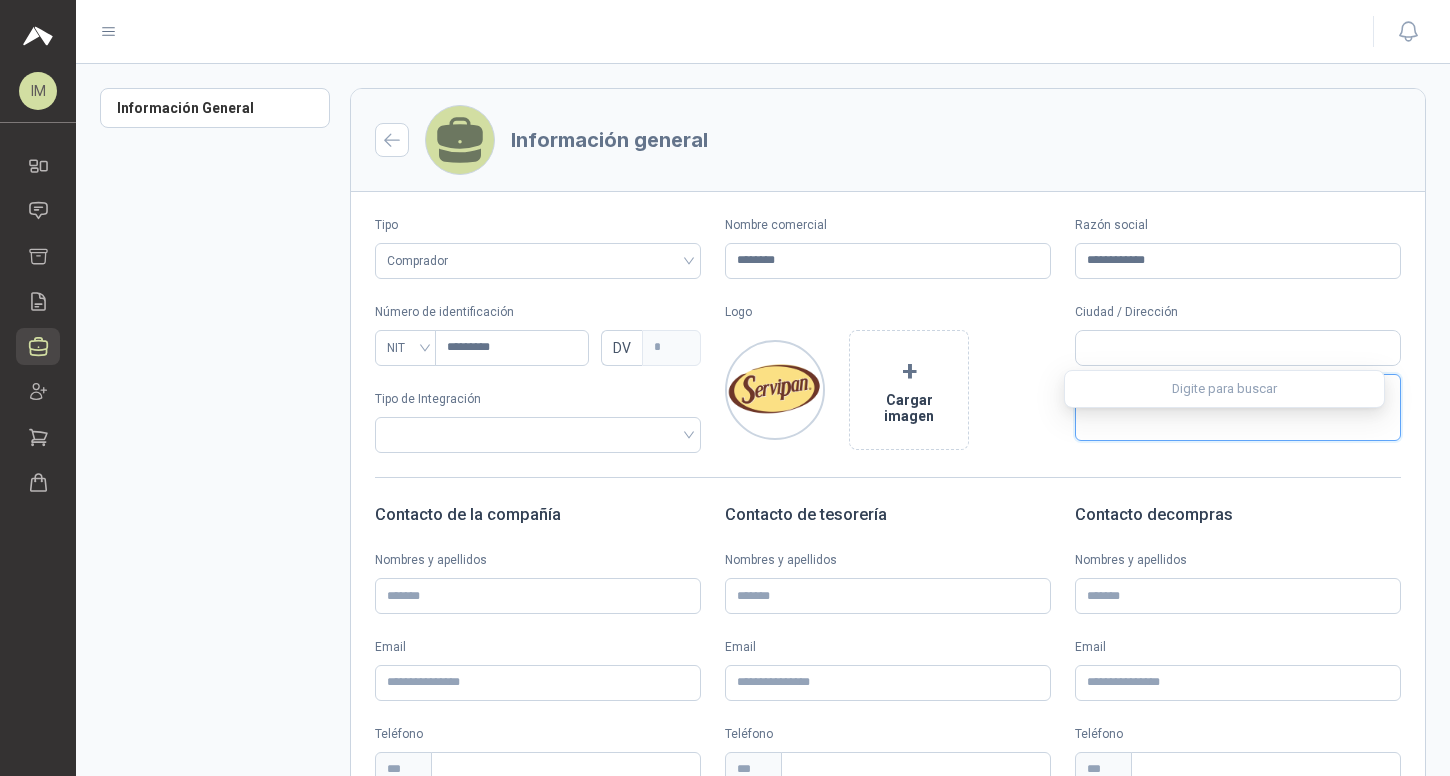 click at bounding box center (1238, 407) 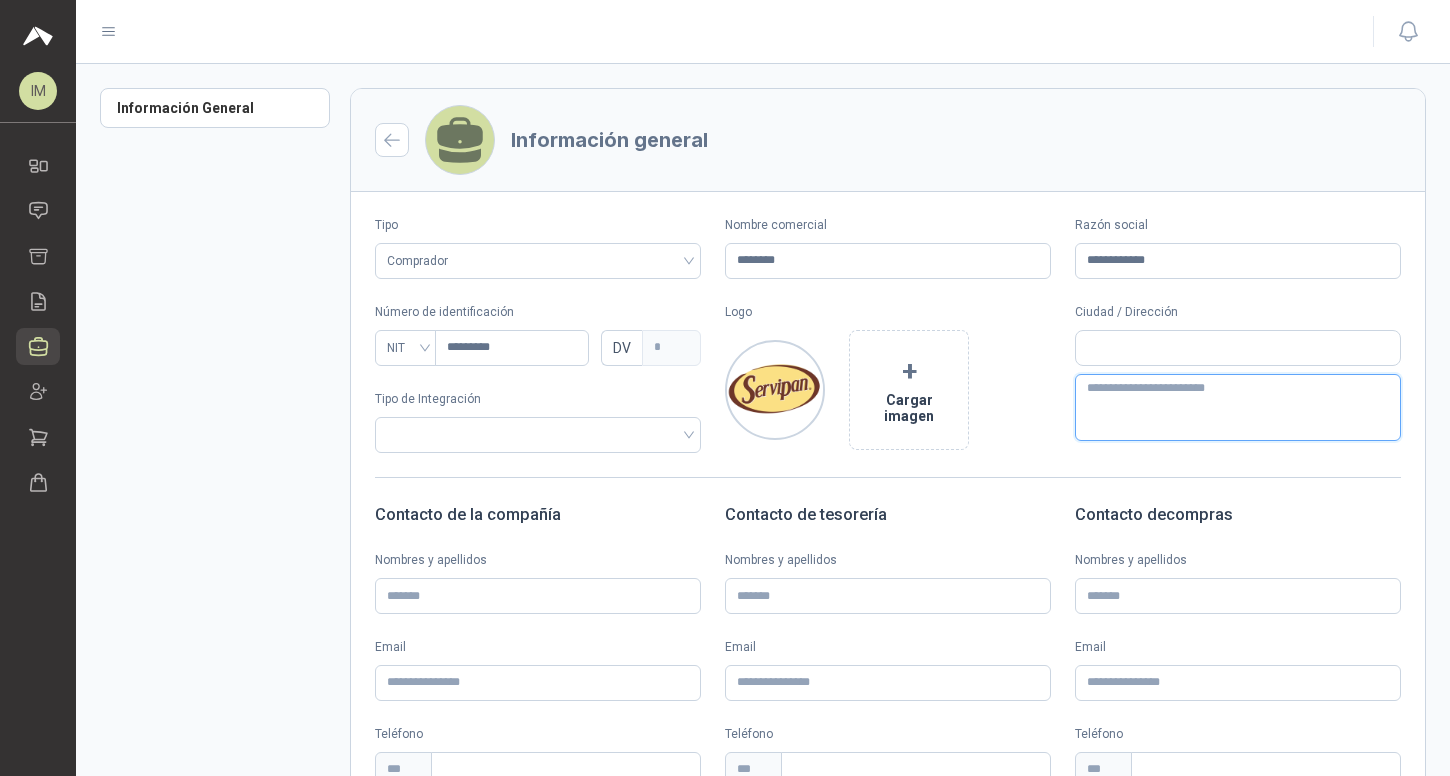 paste on "**********" 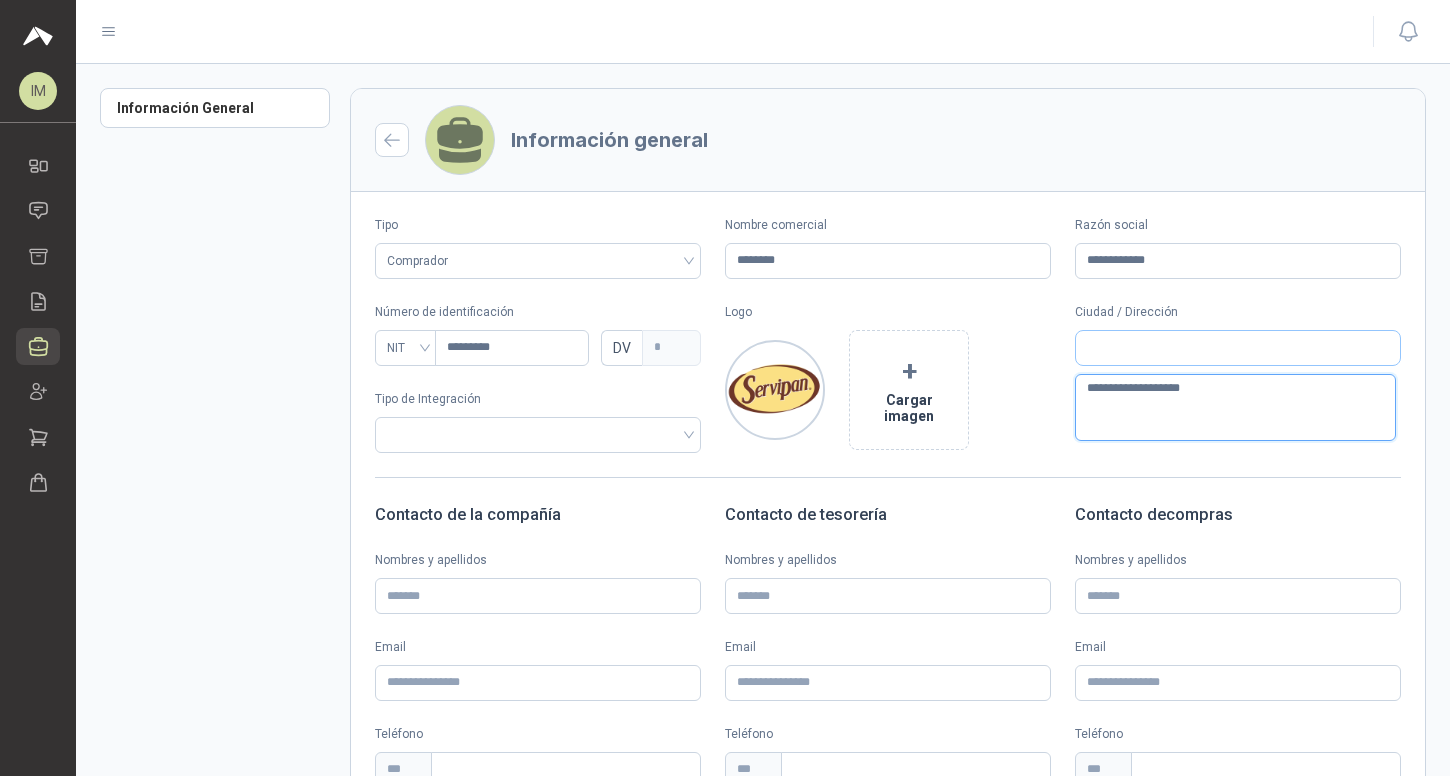 type on "**********" 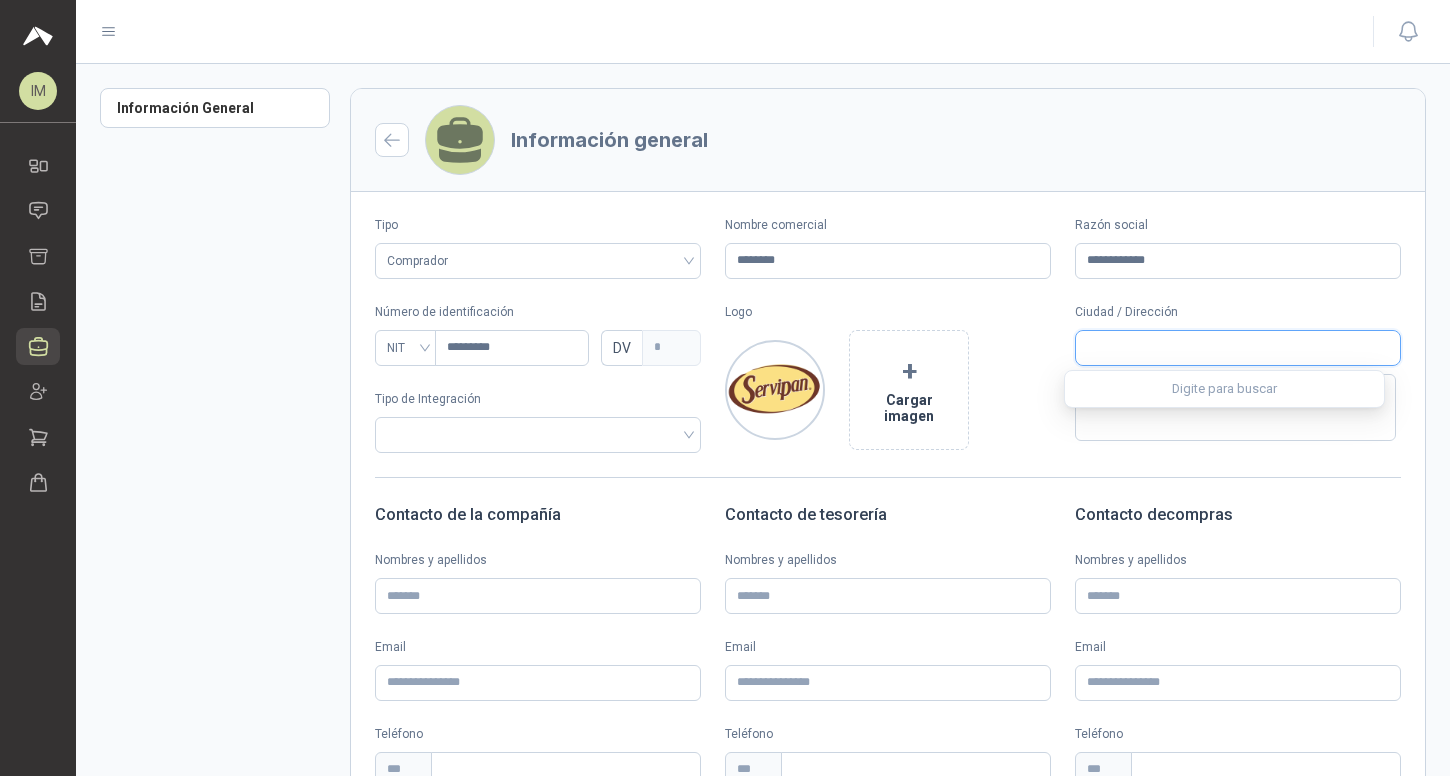 click at bounding box center [1238, 348] 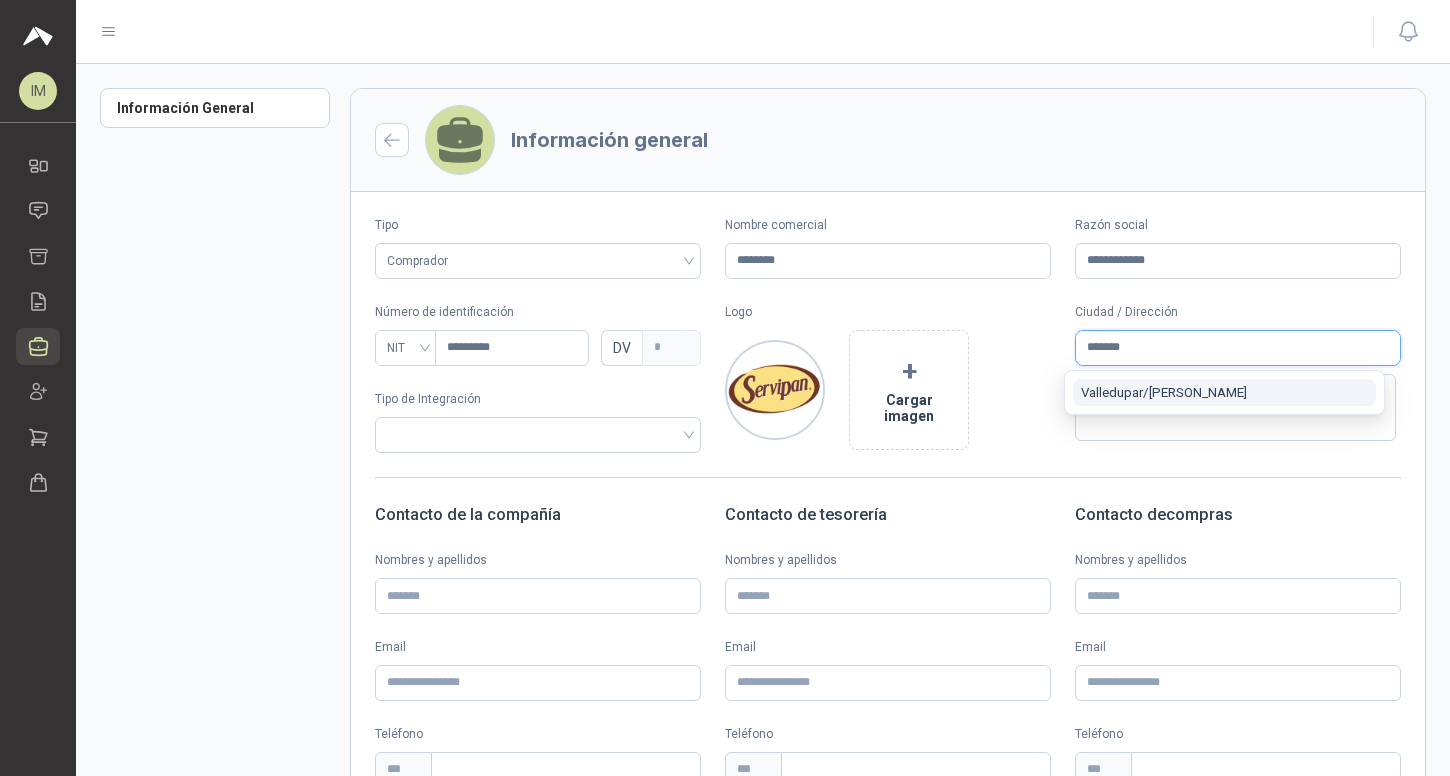 type on "*******" 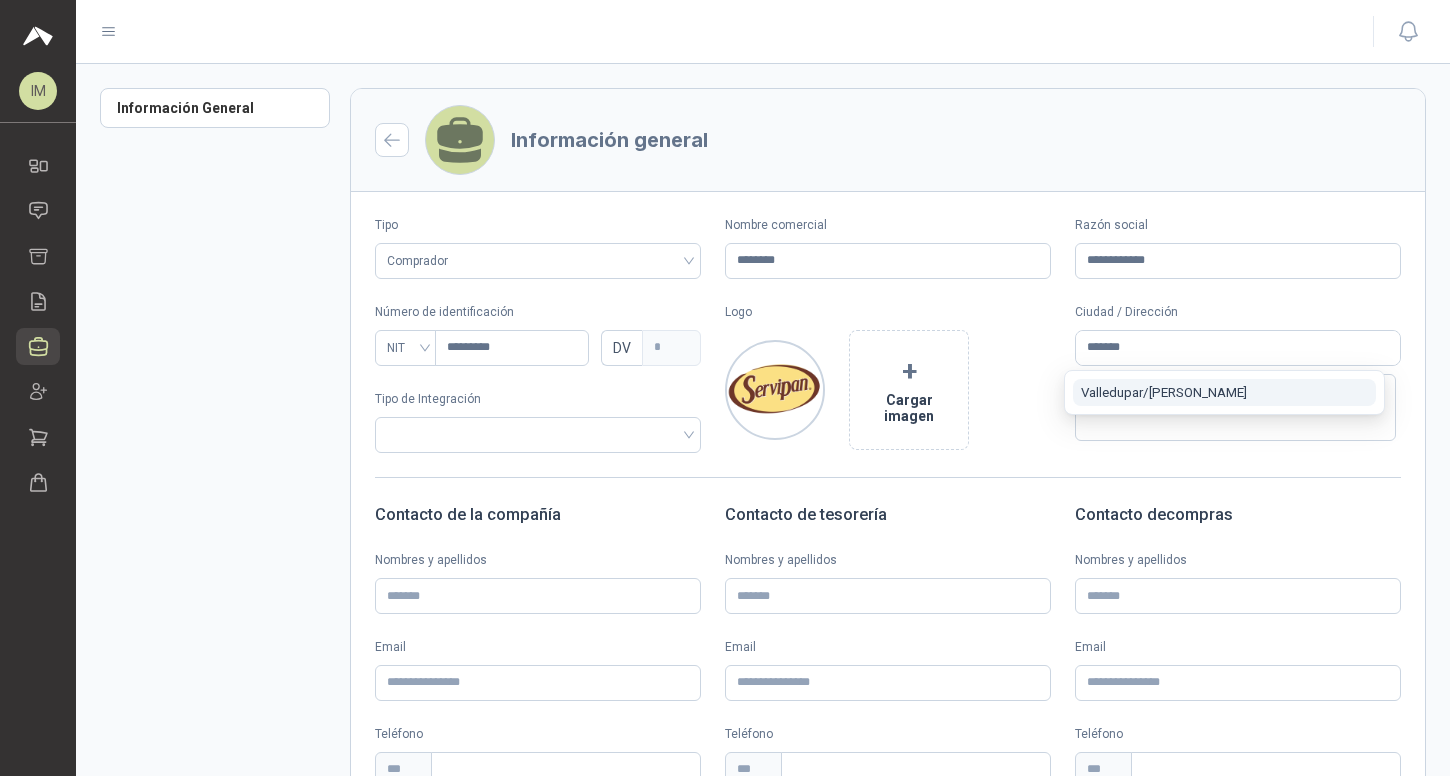 click on "Valledupar  /  [PERSON_NAME]" at bounding box center [1224, 392] 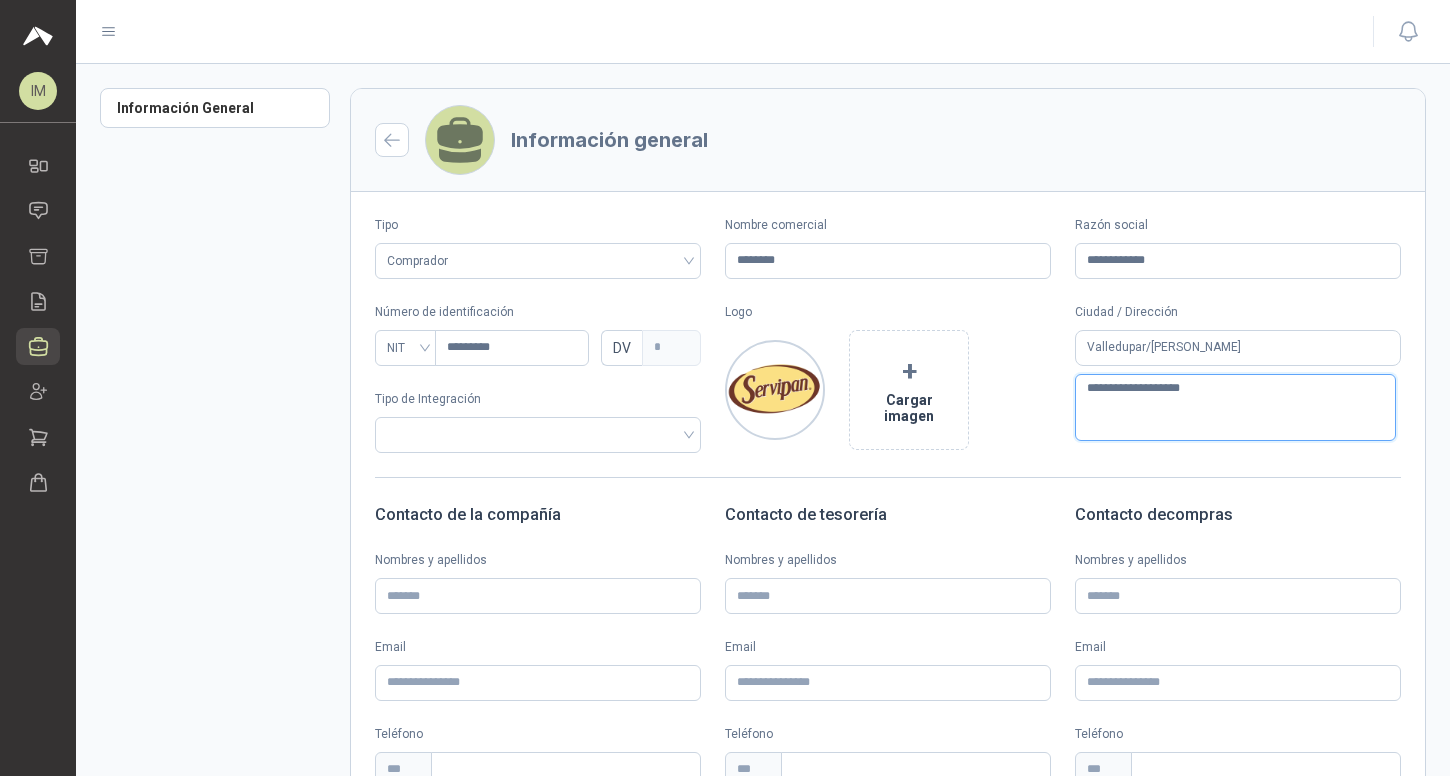 click on "**********" at bounding box center (1235, 407) 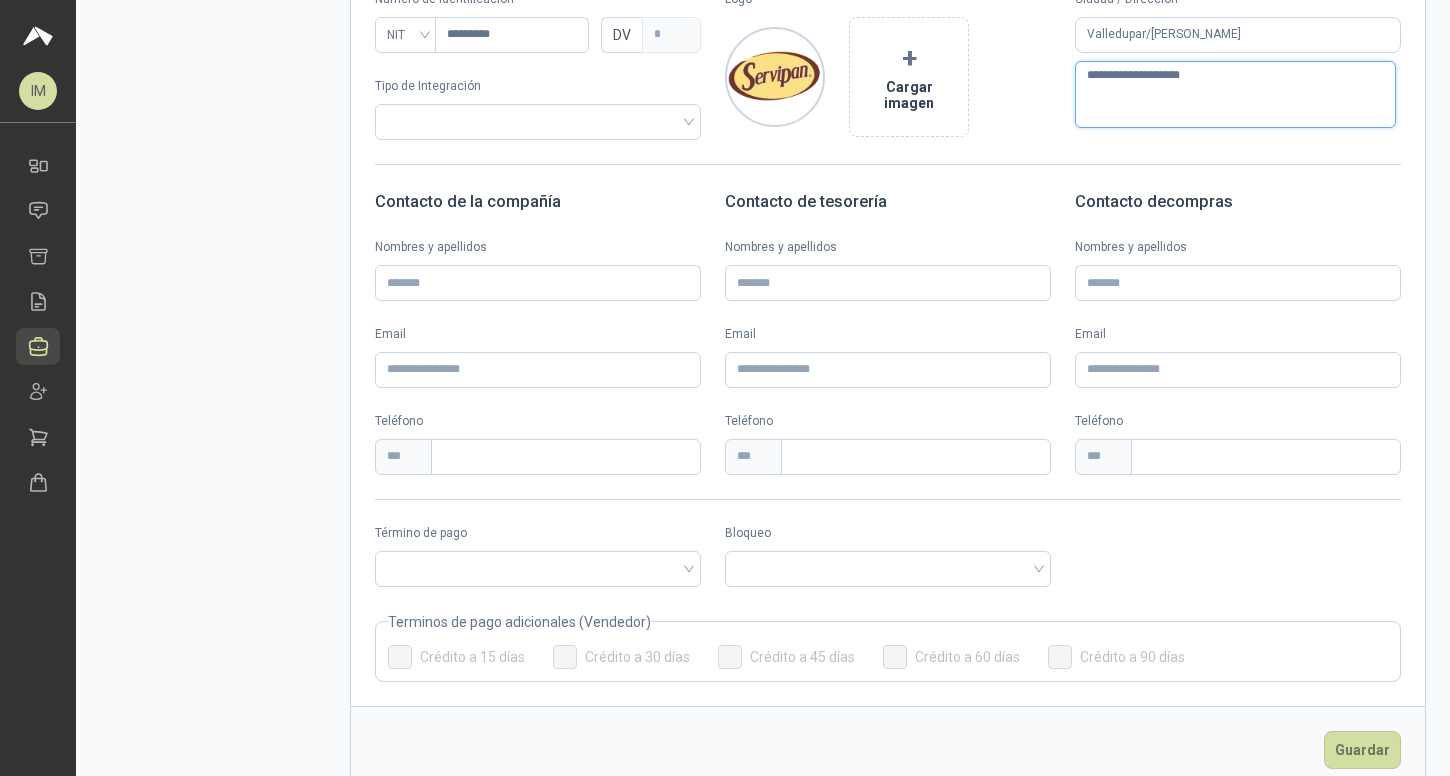 scroll, scrollTop: 355, scrollLeft: 0, axis: vertical 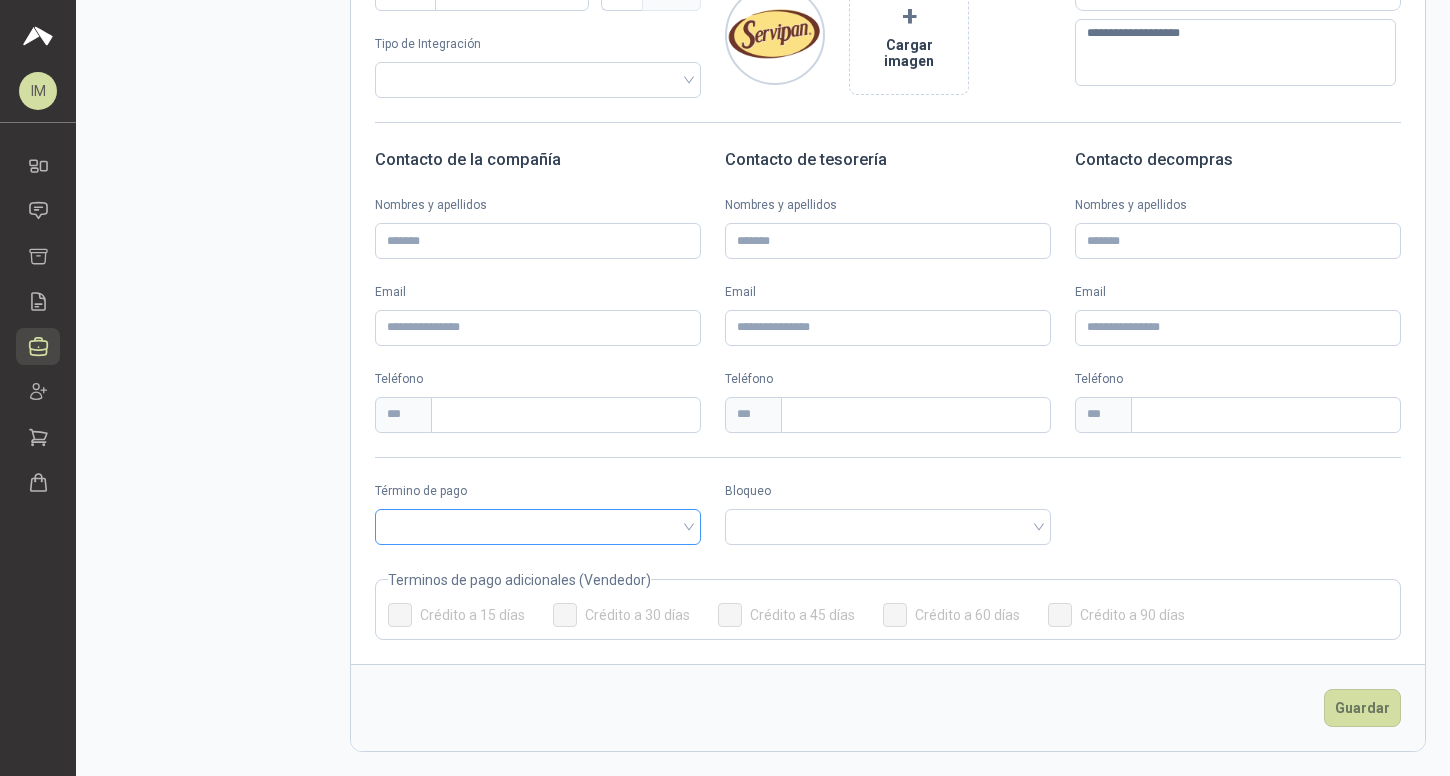 click at bounding box center [538, 525] 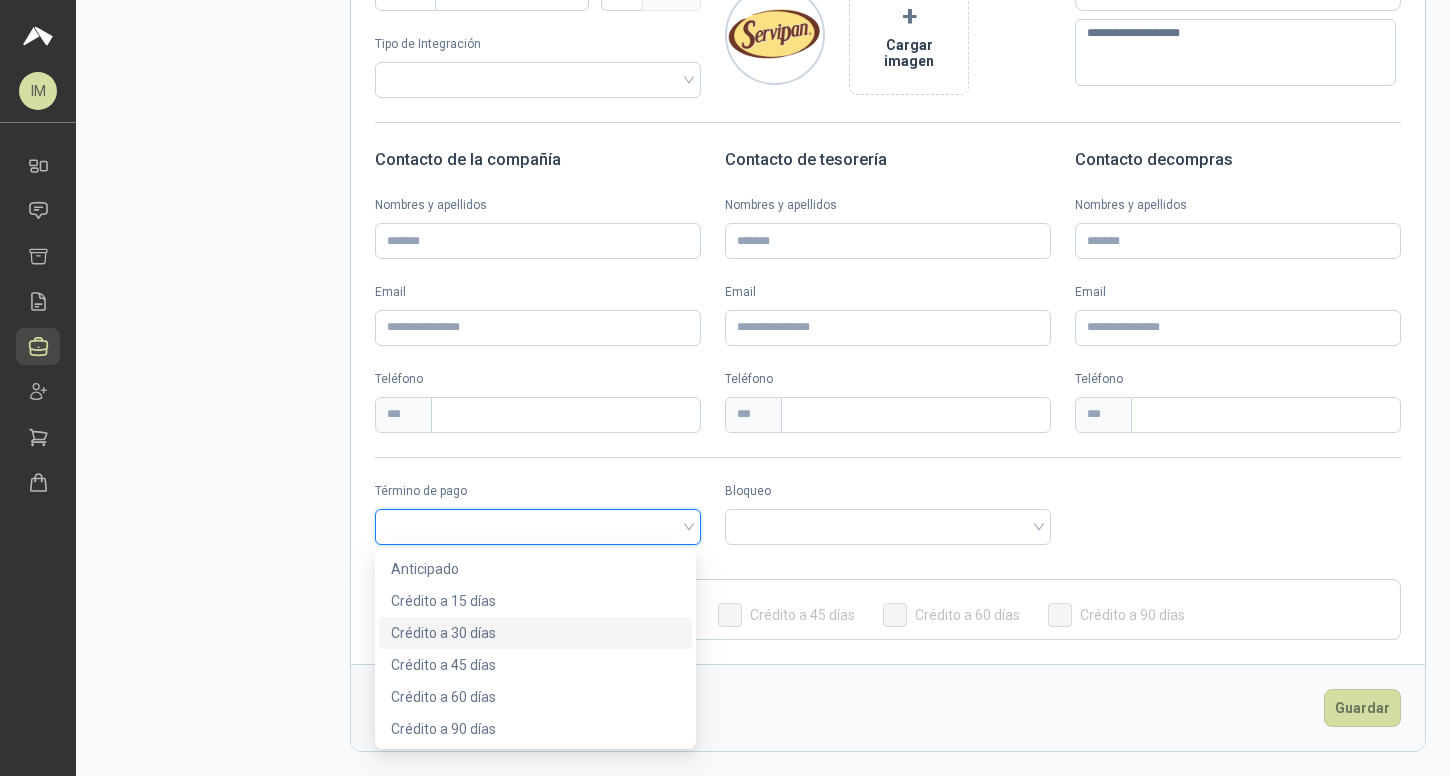 click on "Crédito a 30 días" at bounding box center [535, 633] 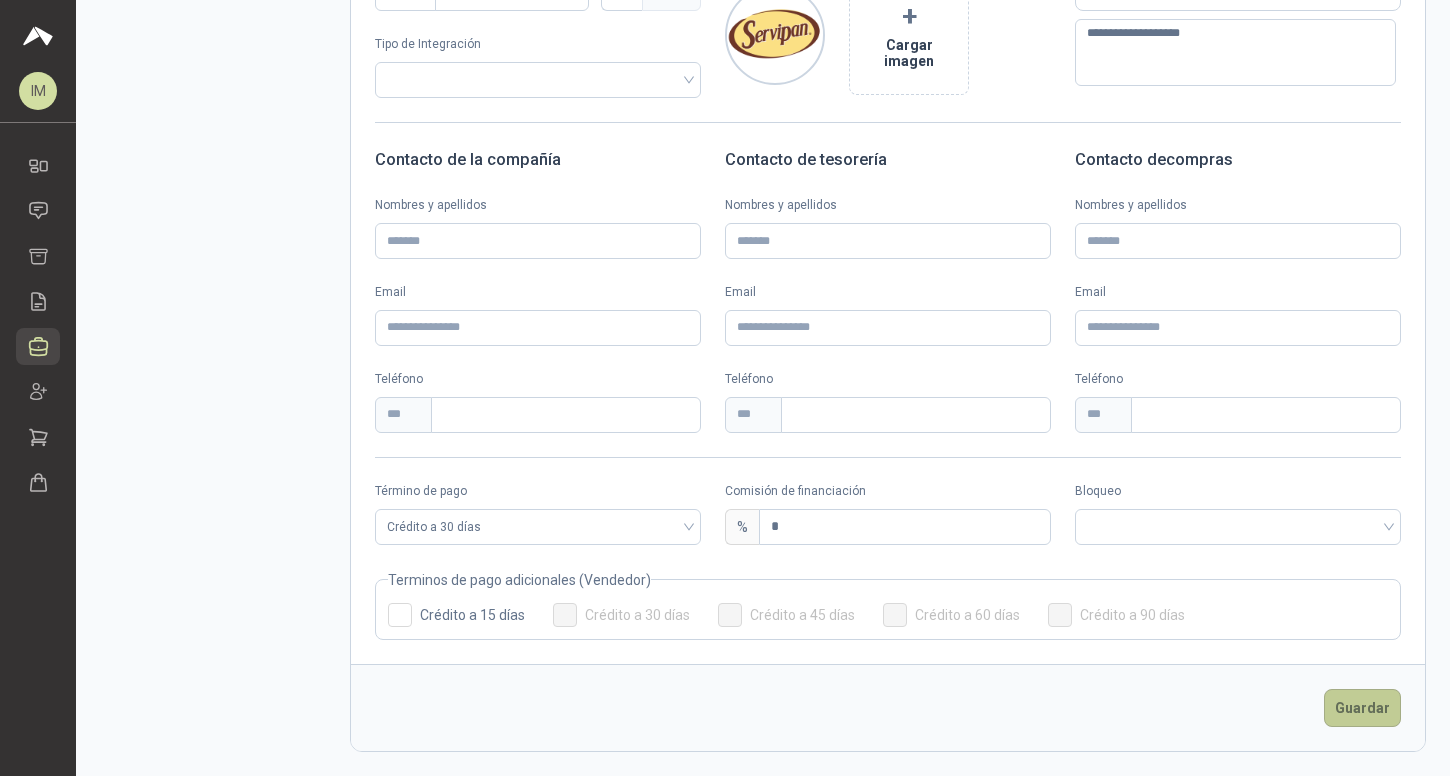 click on "Guardar" at bounding box center (1362, 708) 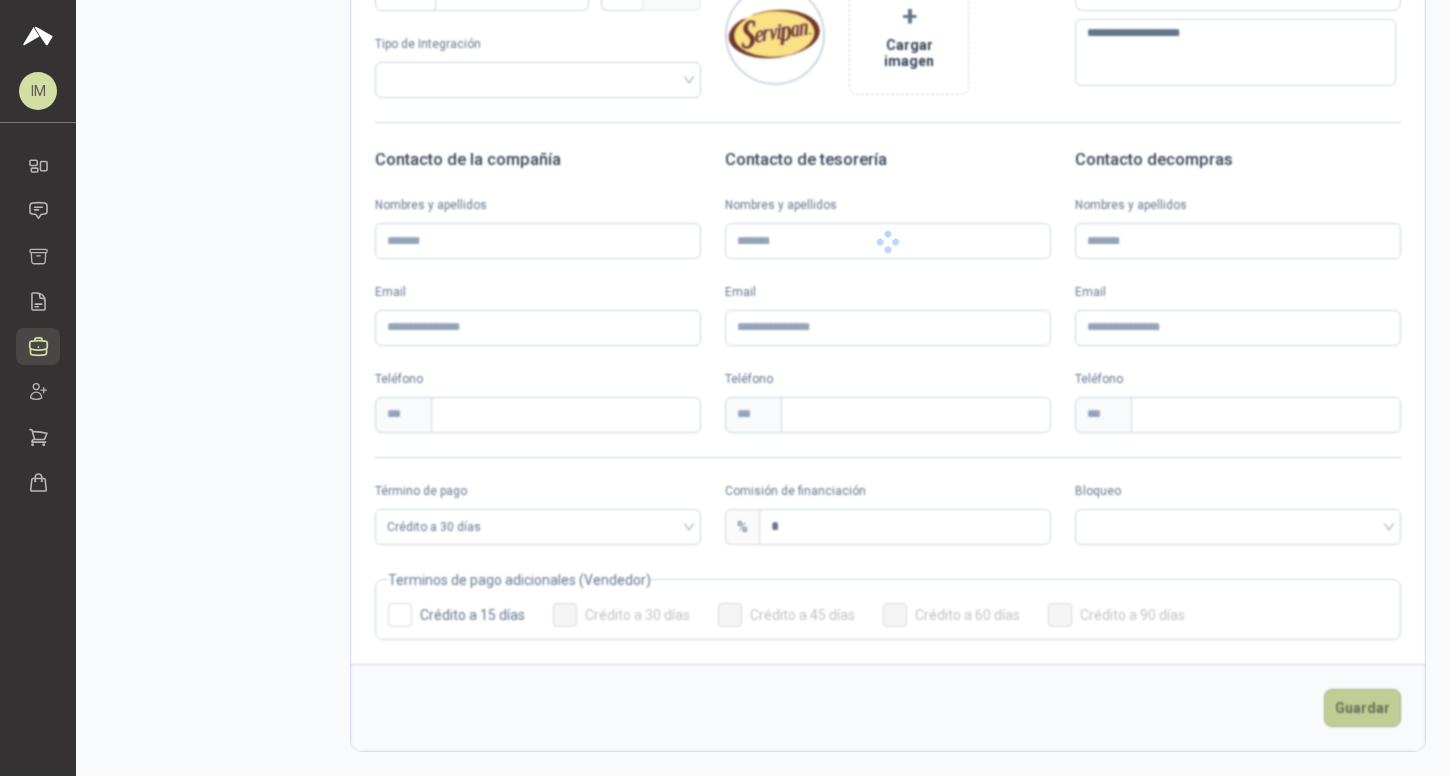 scroll, scrollTop: 0, scrollLeft: 0, axis: both 